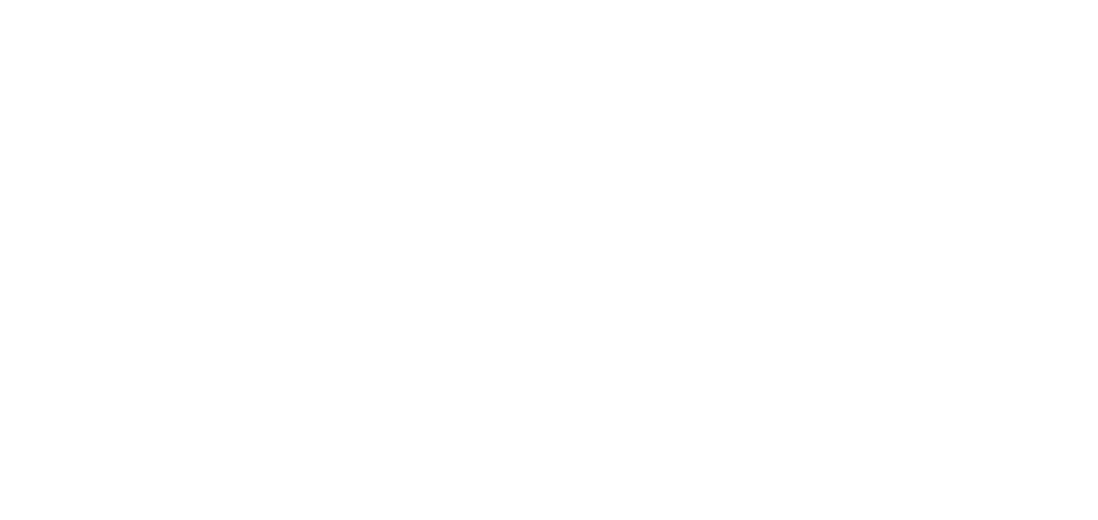 scroll, scrollTop: 0, scrollLeft: 0, axis: both 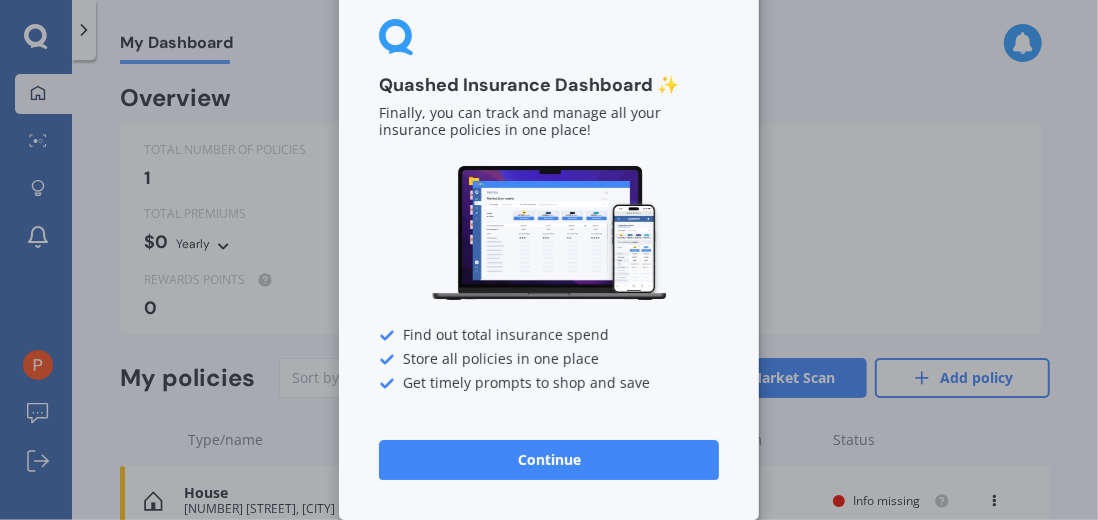 click on "Continue" at bounding box center [549, 460] 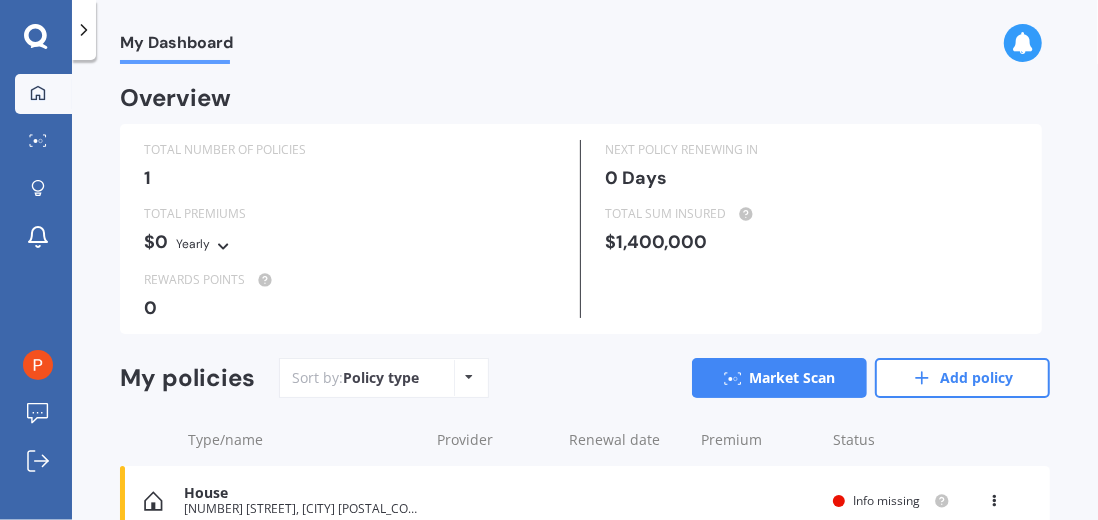 scroll, scrollTop: 6, scrollLeft: 0, axis: vertical 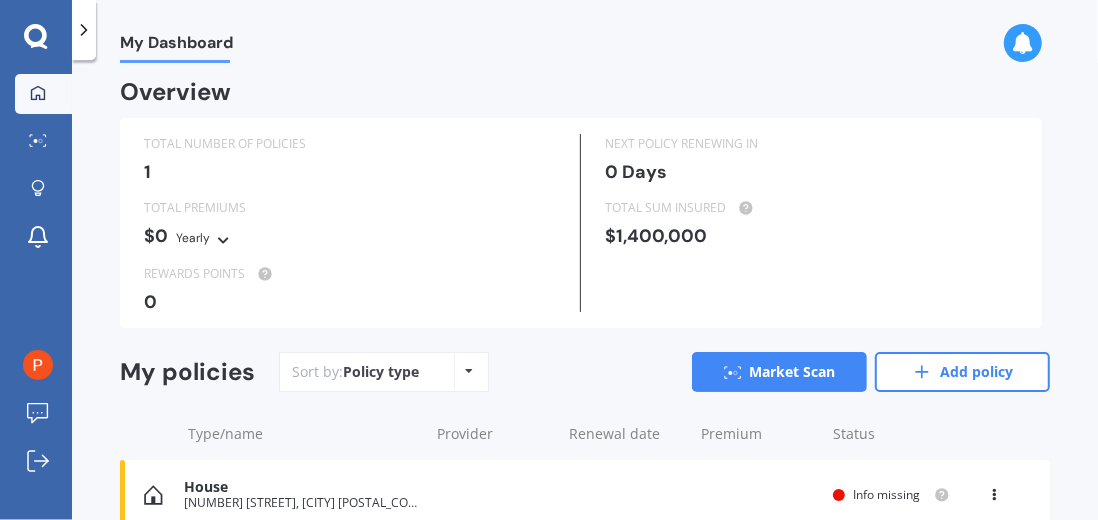 click on "Add policy" at bounding box center (962, 372) 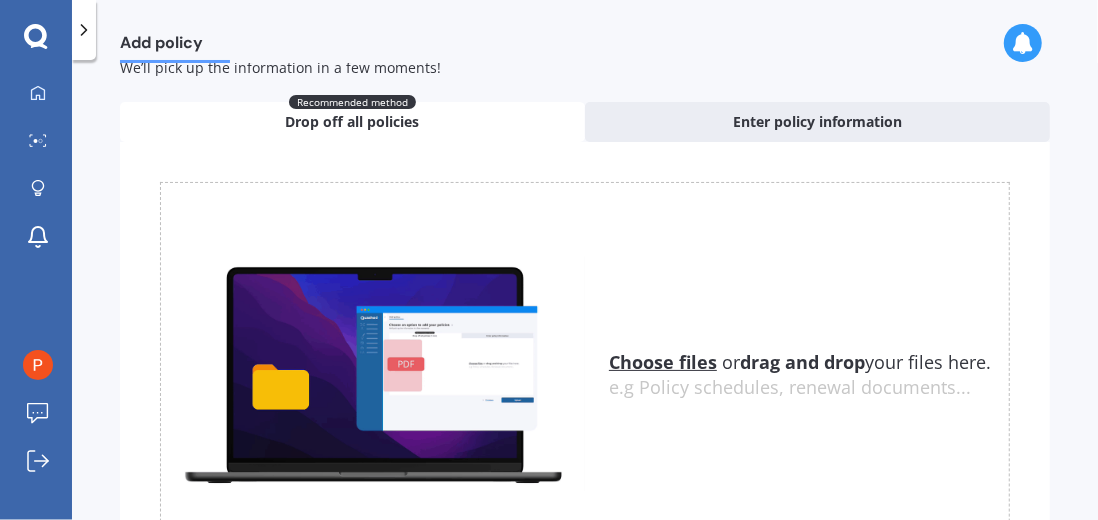 scroll, scrollTop: 0, scrollLeft: 0, axis: both 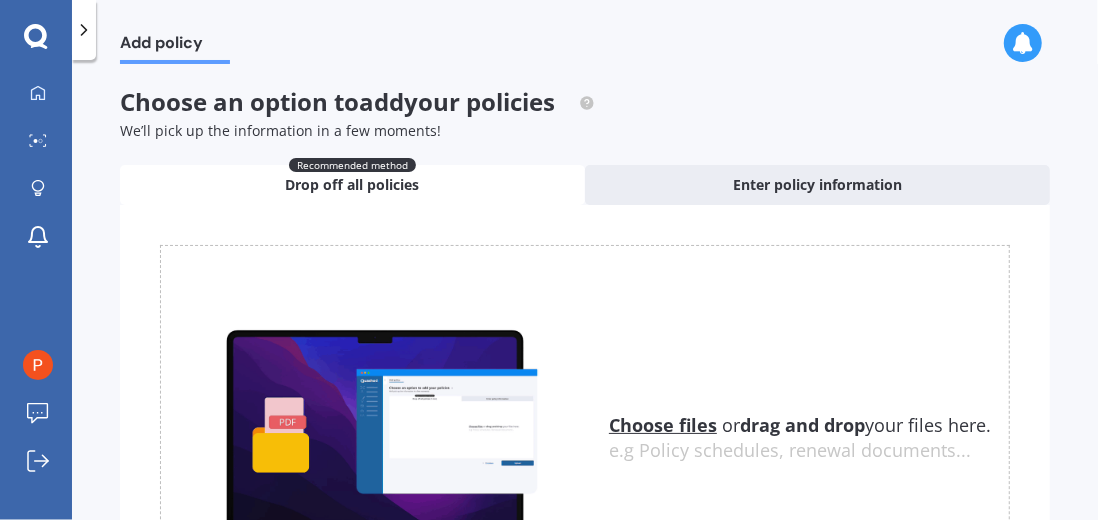 click on "Enter policy information" at bounding box center [817, 185] 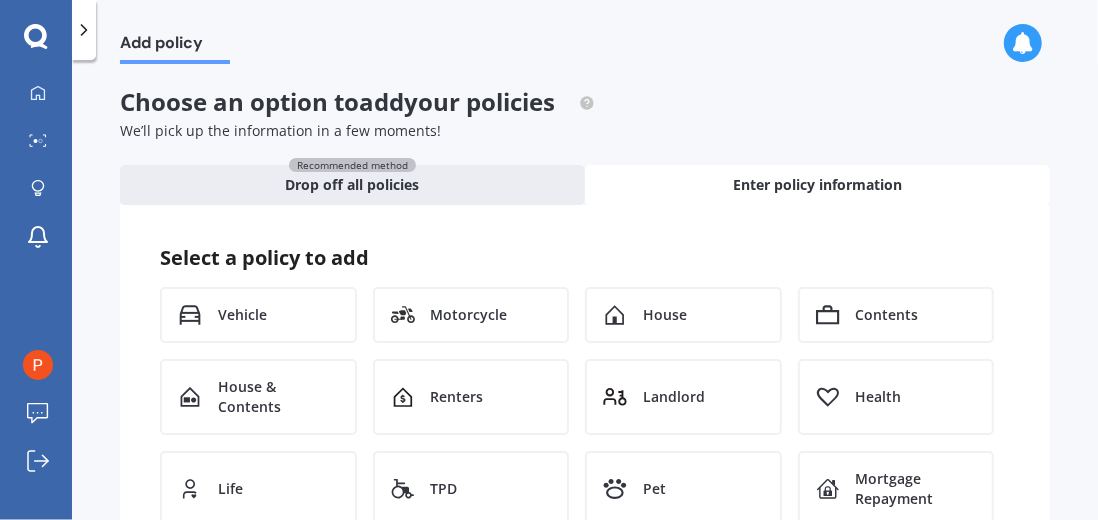 click on "Vehicle" at bounding box center (258, 315) 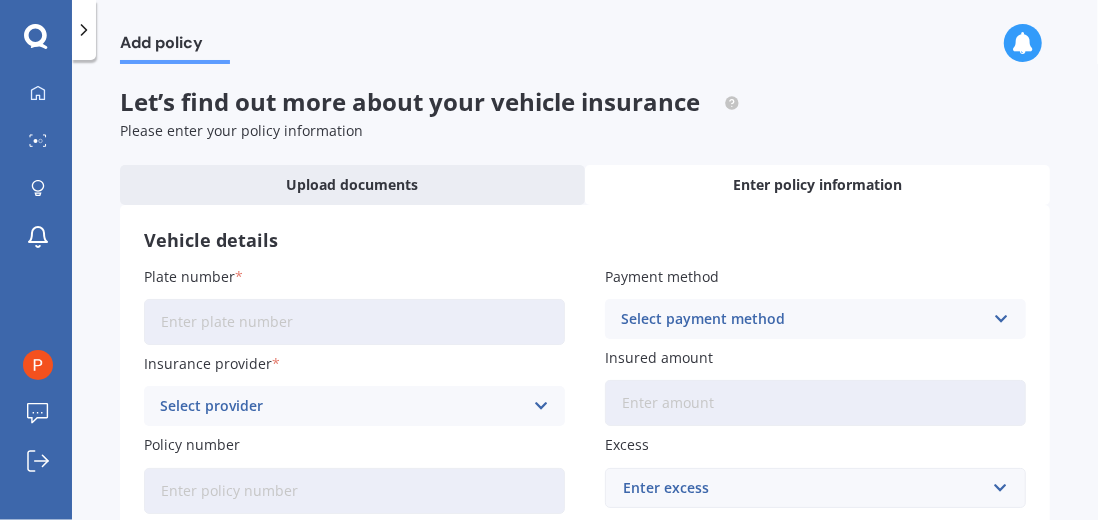 click on "Plate number" at bounding box center (354, 322) 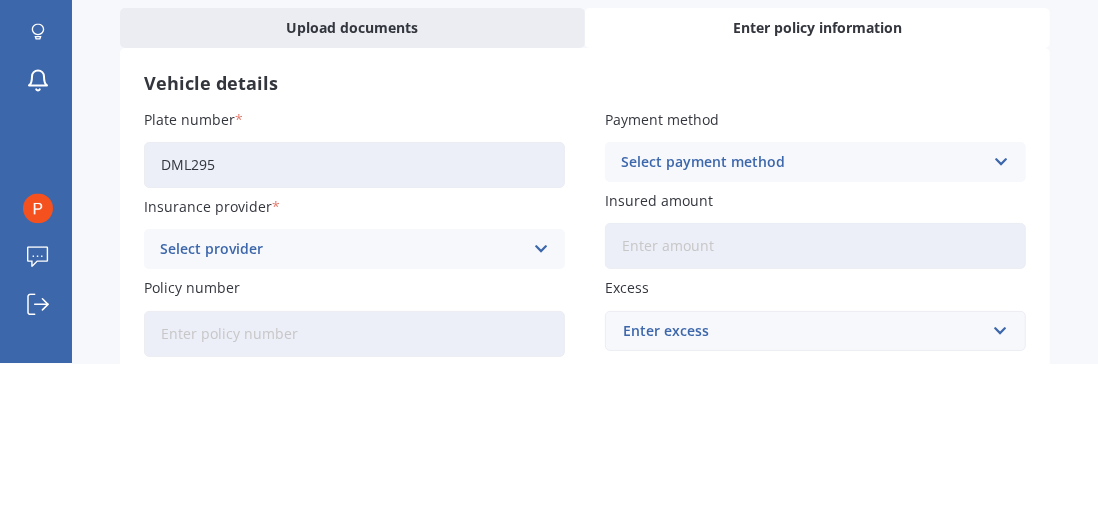 type on "DML295" 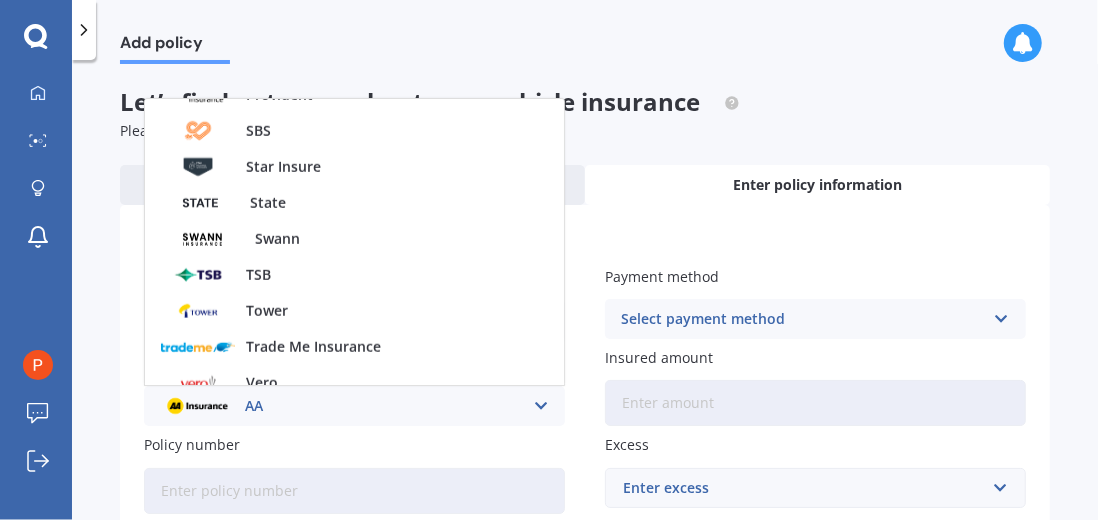 scroll, scrollTop: 865, scrollLeft: 0, axis: vertical 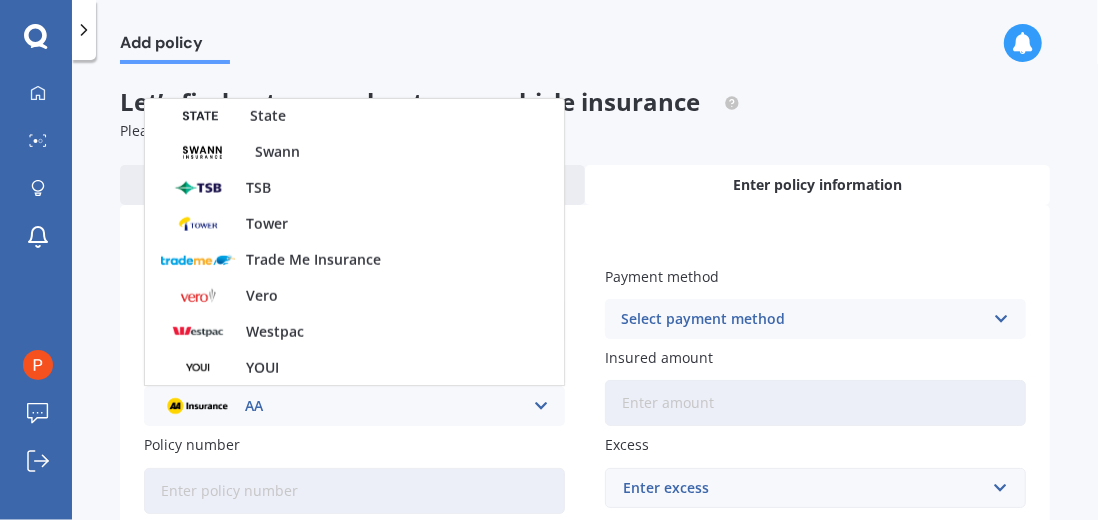 click on "Westpac" at bounding box center [275, 332] 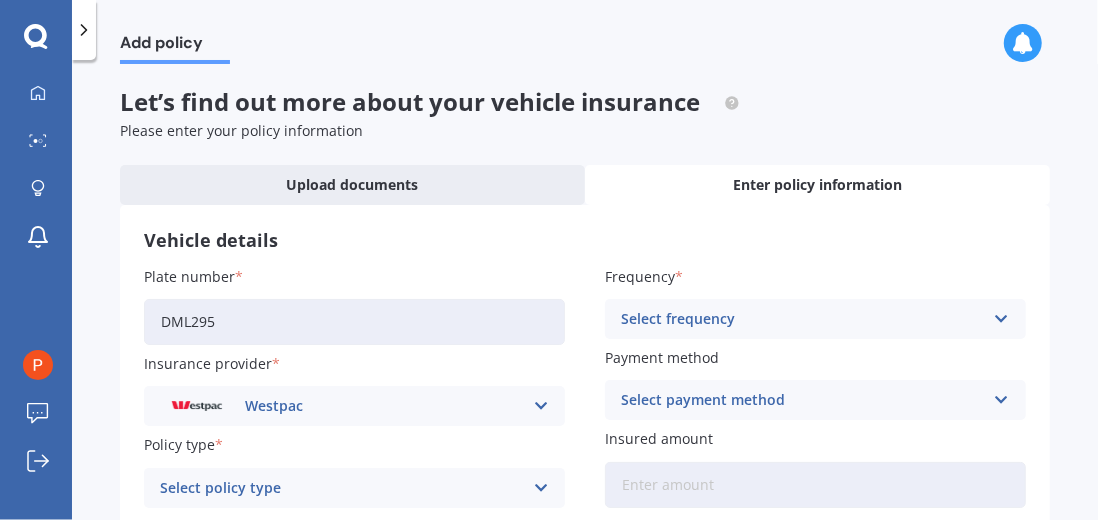 click at bounding box center (540, 488) 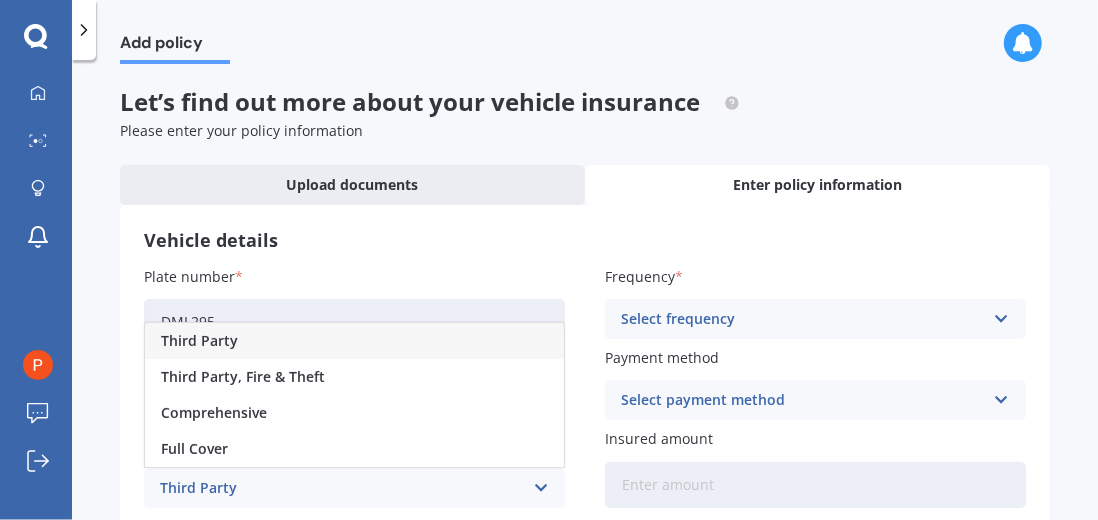 click on "Comprehensive" at bounding box center (214, 413) 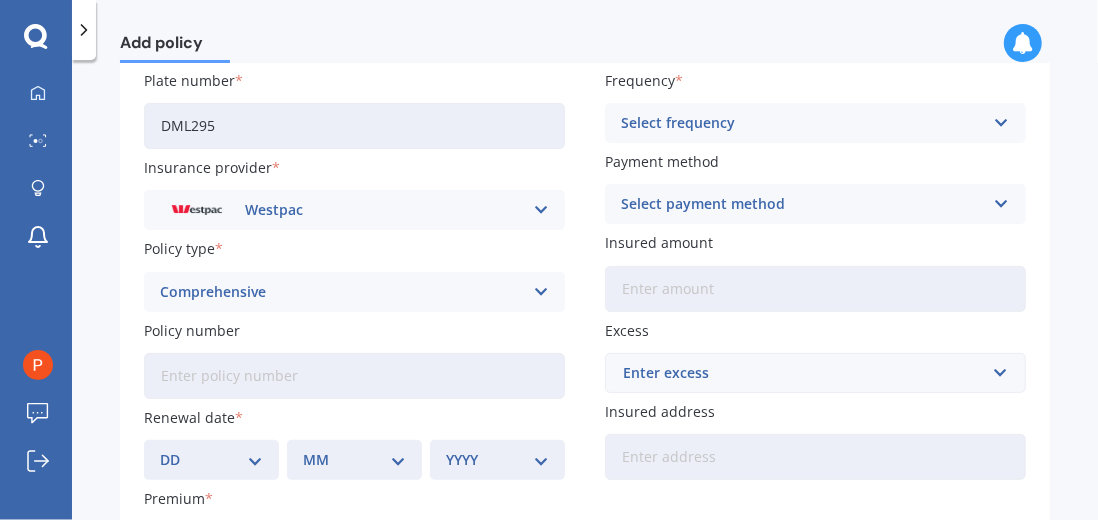 scroll, scrollTop: 196, scrollLeft: 0, axis: vertical 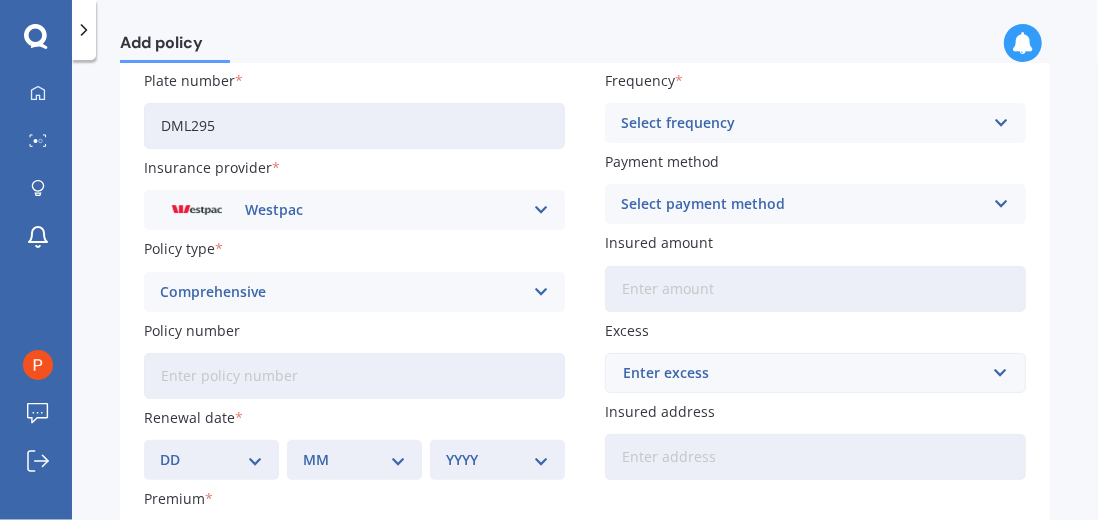 click on "Policy number" at bounding box center (354, 376) 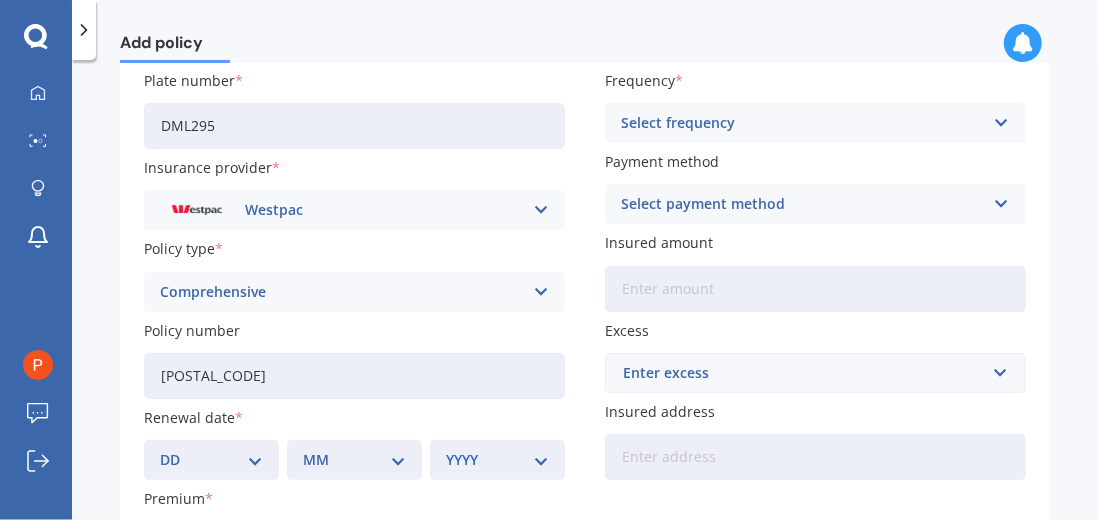 type on "[POSTAL_CODE]" 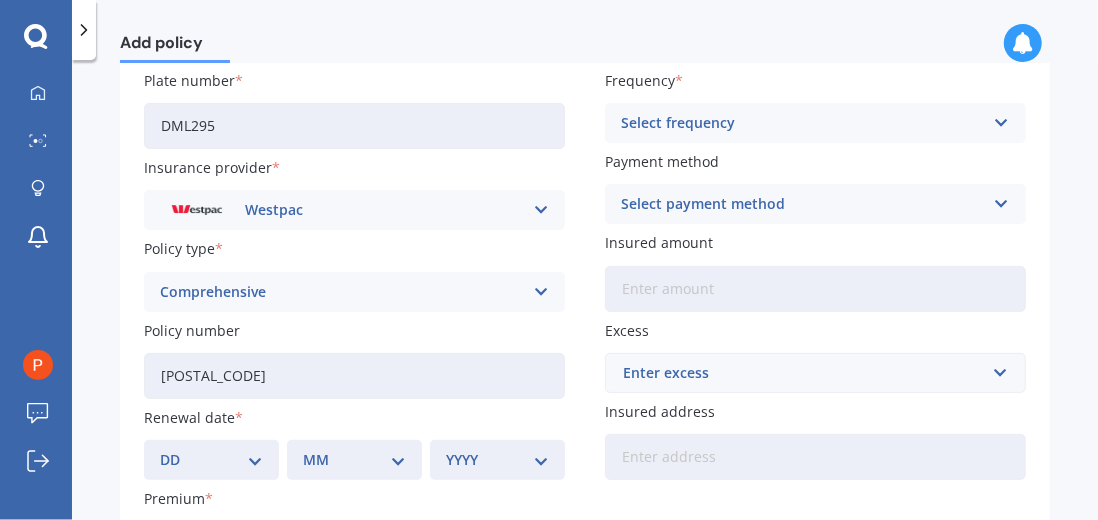 select on "15" 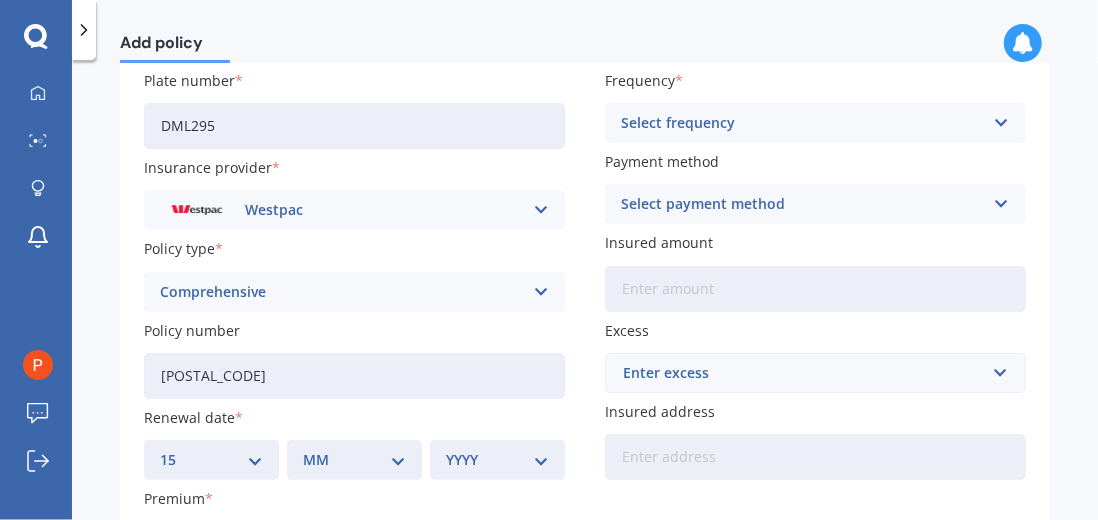 click on "MM 01 02 03 04 05 06 07 08 09 10 11 12" at bounding box center [354, 460] 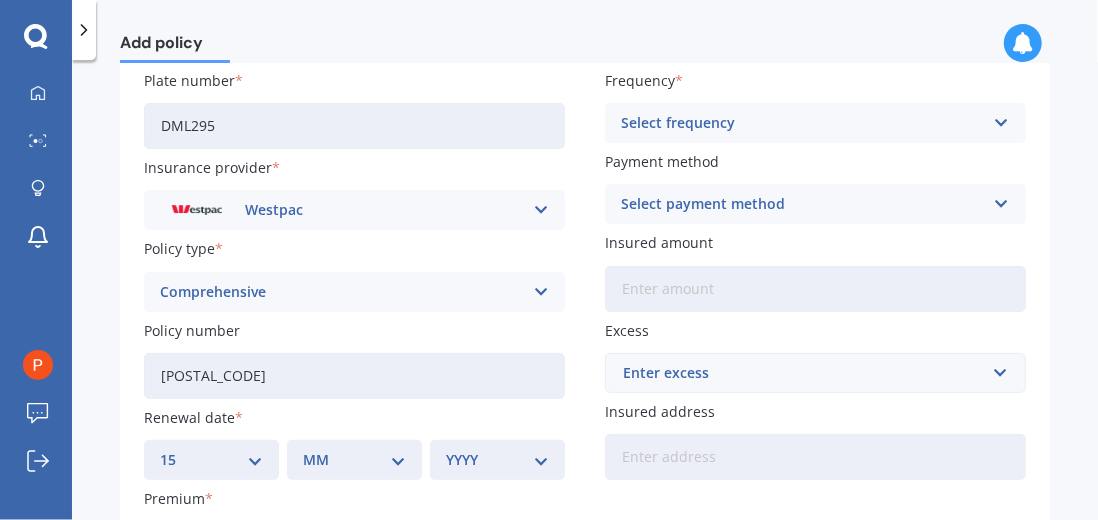 select on "09" 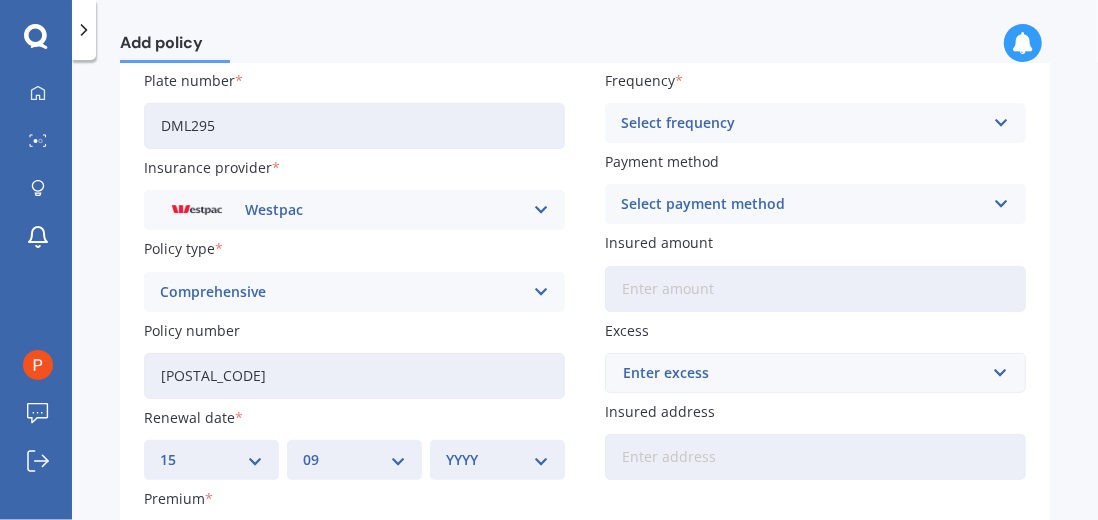 click on "YYYY 2027 2026 2025 2024 2023 2022 2021 2020 2019 2018 2017 2016 2015 2014 2013 2012 2011 2010 2009 2008 2007 2006 2005 2004 2003 2002 2001 2000 1999 1998 1997 1996 1995 1994 1993 1992 1991 1990 1989 1988 1987 1986 1985 1984 1983 1982 1981 1980 1979 1978 1977 1976 1975 1974 1973 1972 1971 1970 1969 1968 1967 1966 1965 1964 1963 1962 1961 1960 1959 1958 1957 1956 1955 1954 1953 1952 1951 1950 1949 1948 1947 1946 1945 1944 1943 1942 1941 1940 1939 1938 1937 1936 1935 1934 1933 1932 1931 1930 1929 1928" at bounding box center [497, 460] 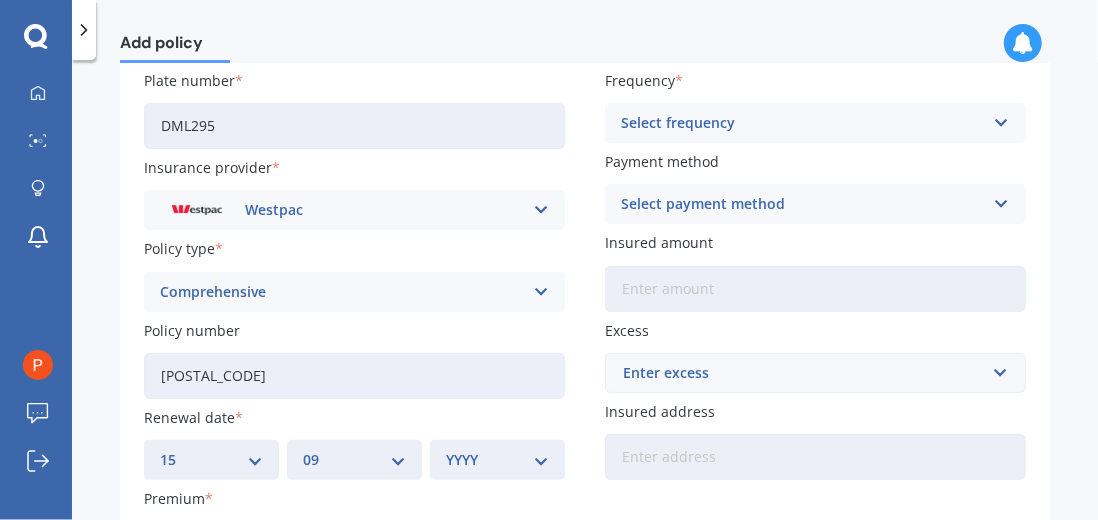 select on "2025" 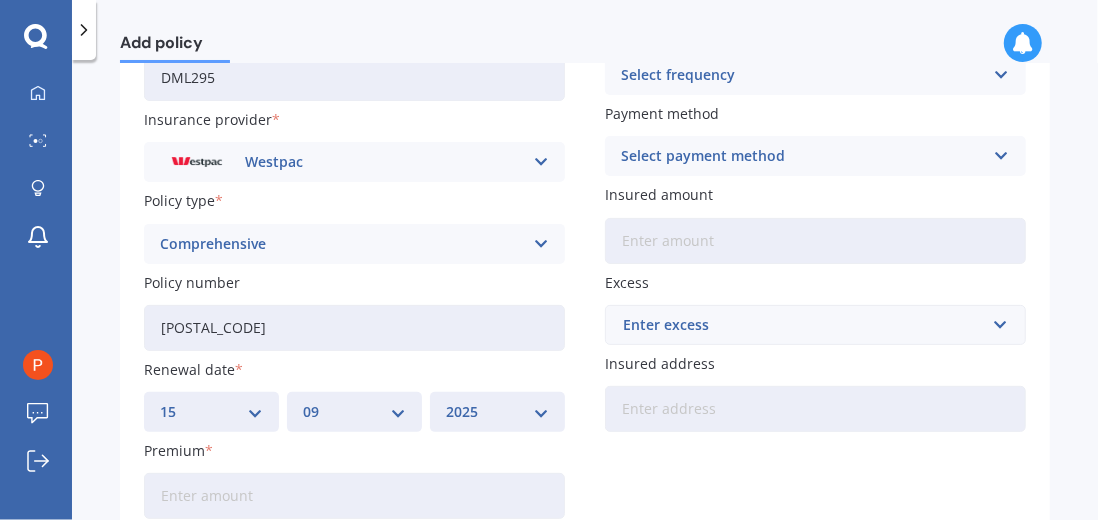 scroll, scrollTop: 269, scrollLeft: 0, axis: vertical 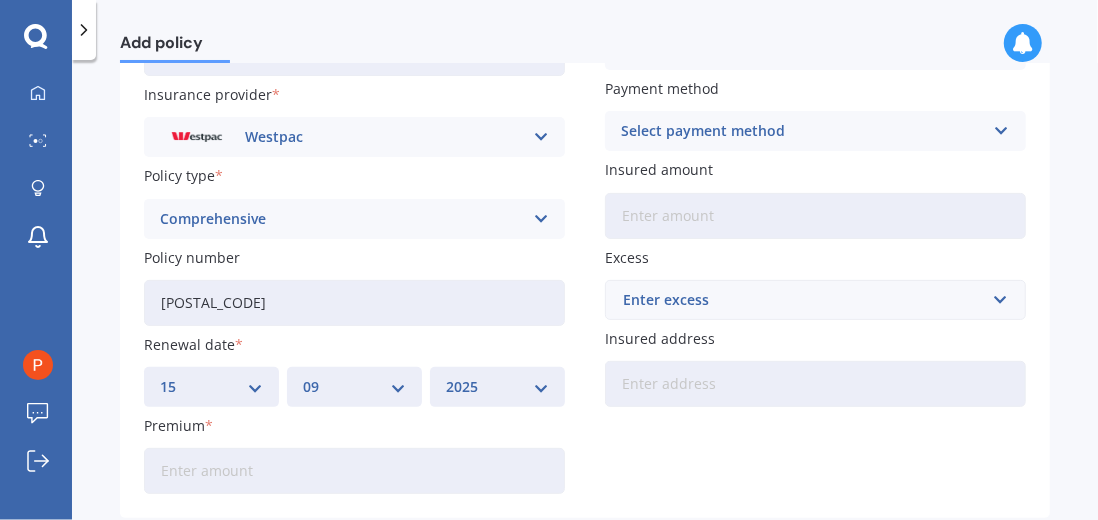 click on "Premium" at bounding box center [354, 471] 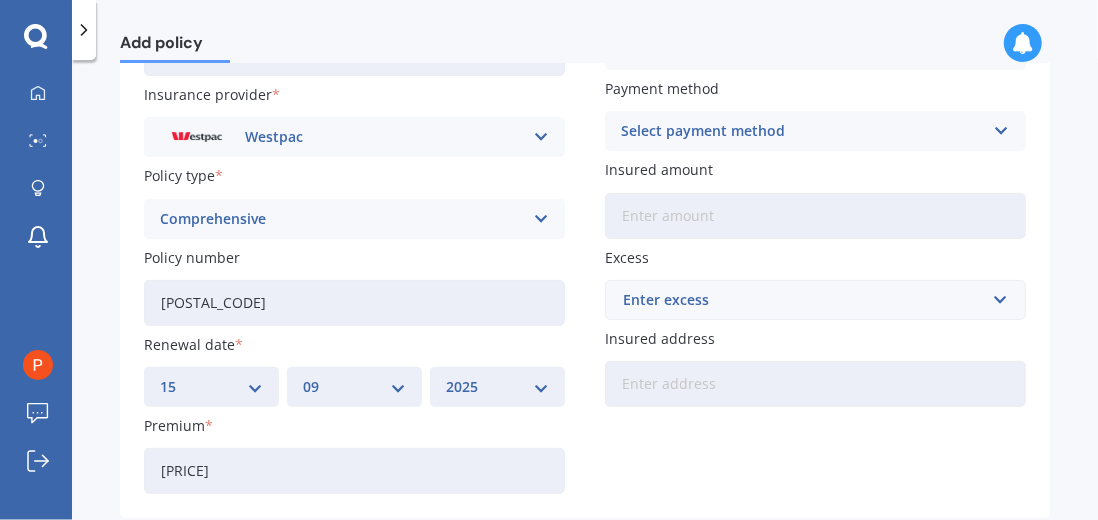 type on "[PRICE]" 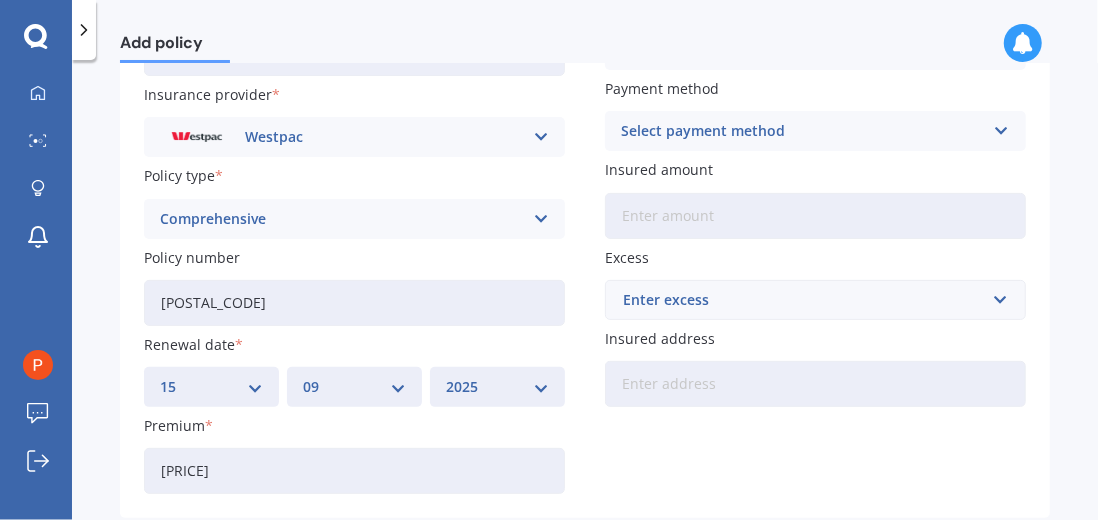 click on "Add" at bounding box center [960, 558] 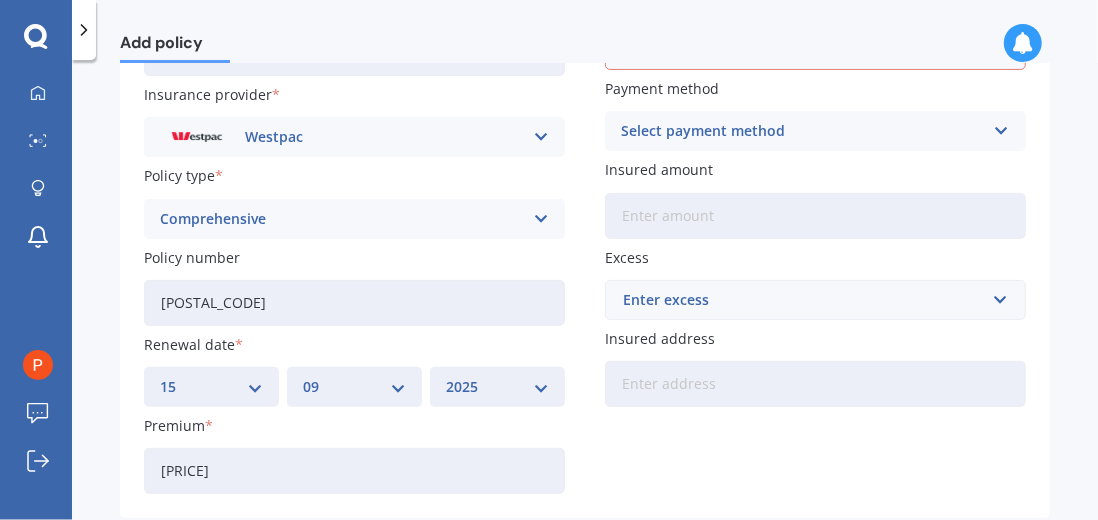 click at bounding box center (1001, 131) 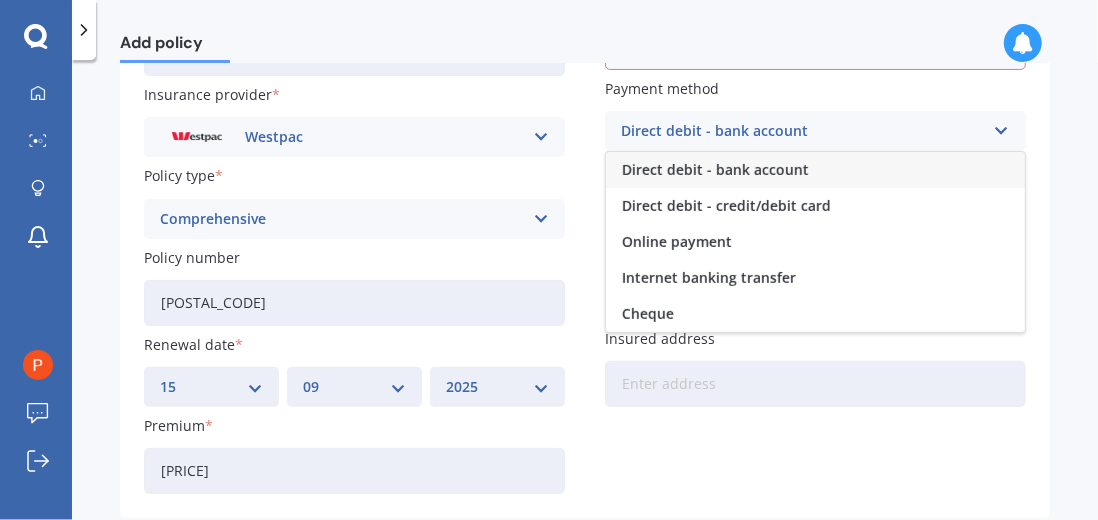 click on "Direct debit - bank account" at bounding box center [715, 170] 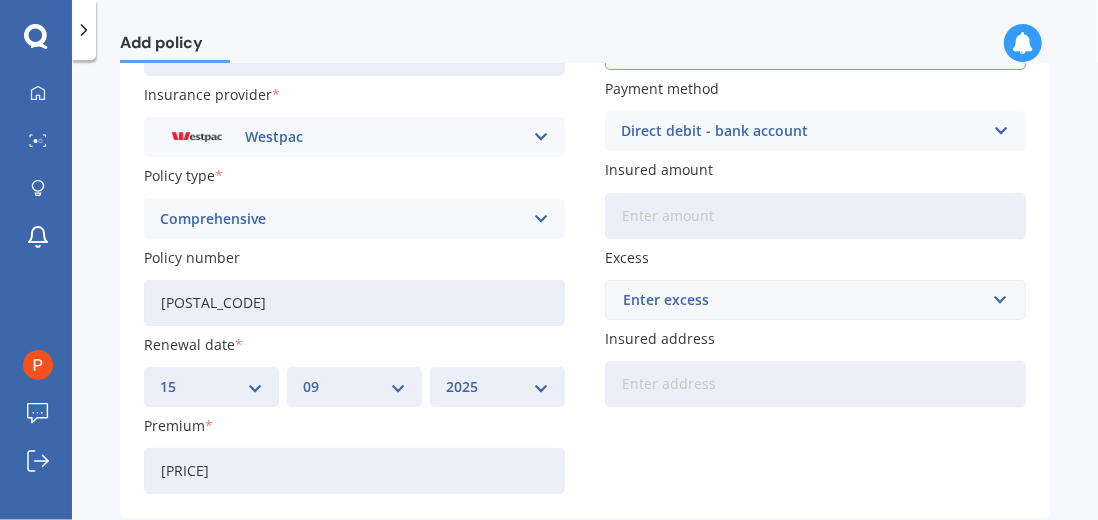 click on "Insured amount" at bounding box center (815, 216) 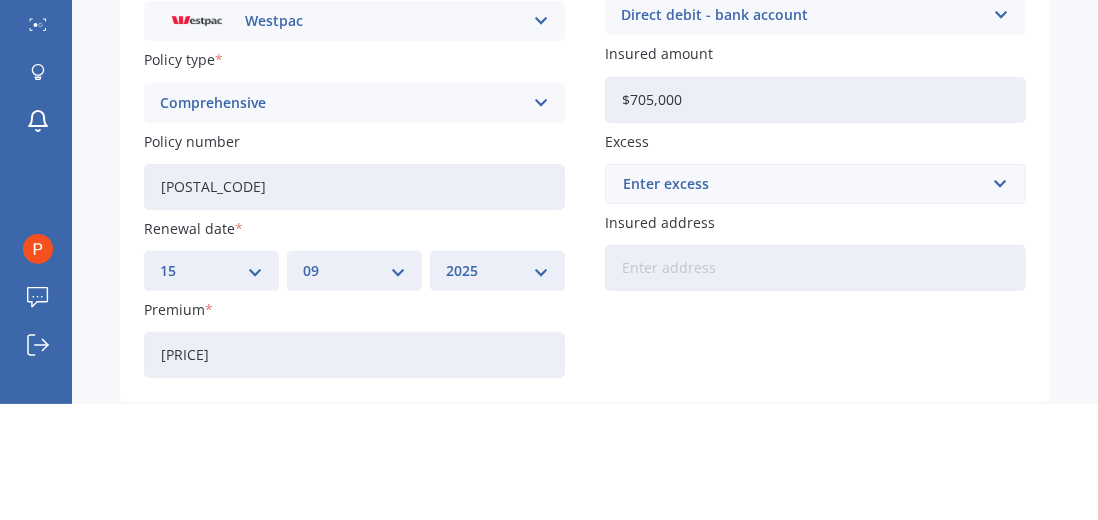 type on "$705,000" 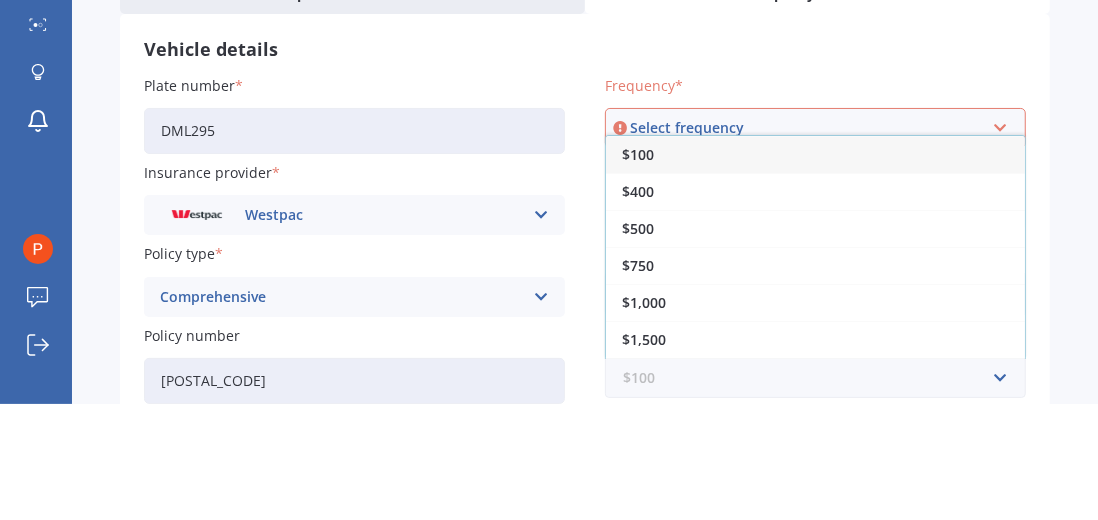 scroll, scrollTop: 74, scrollLeft: 0, axis: vertical 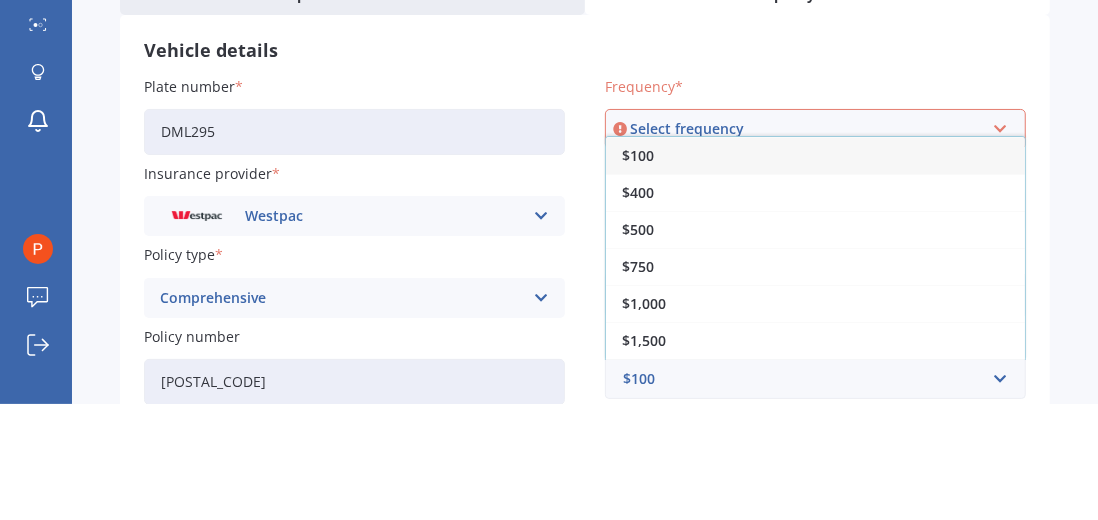 click on "$400" at bounding box center (815, 308) 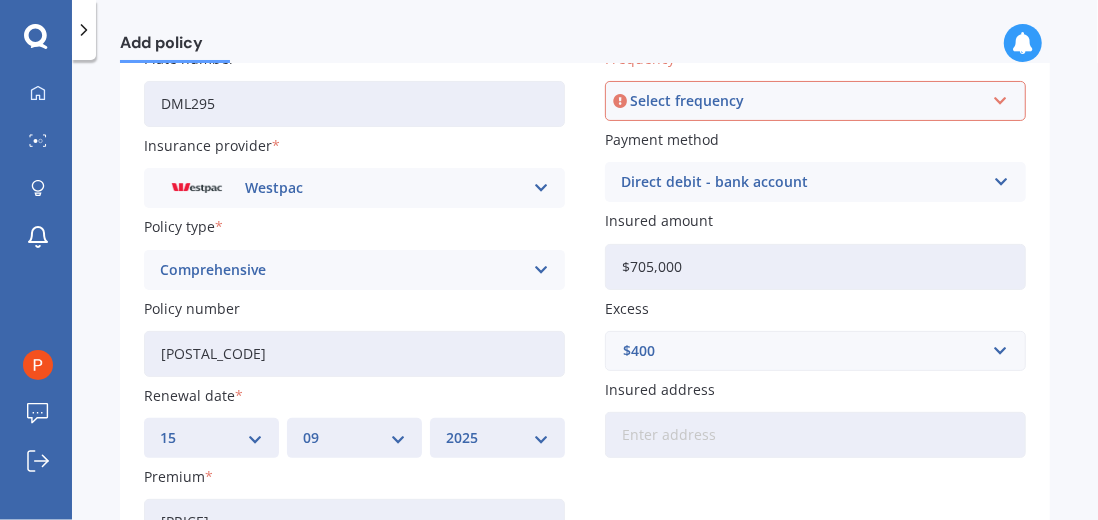 scroll, scrollTop: 221, scrollLeft: 0, axis: vertical 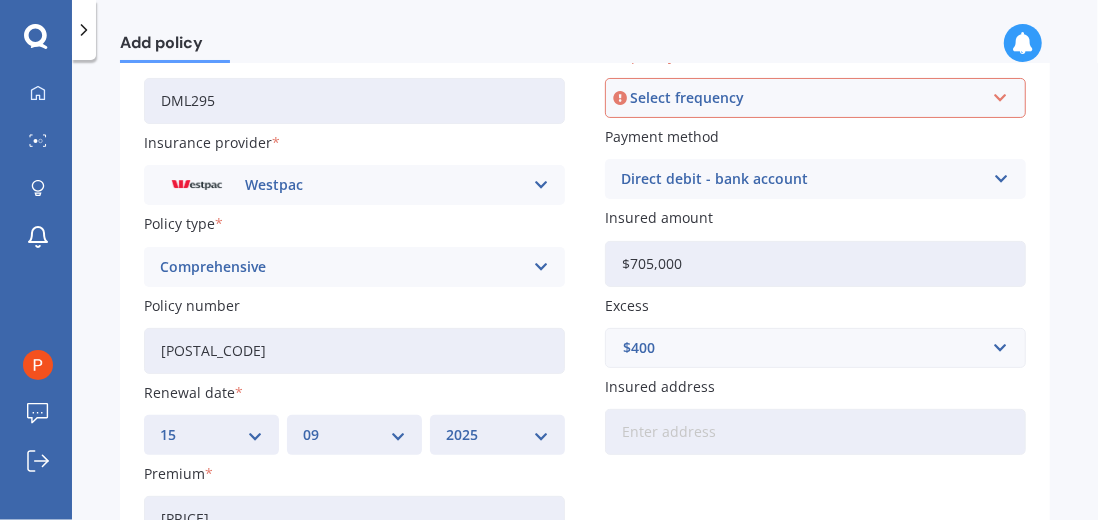click on "Insured address" at bounding box center (815, 432) 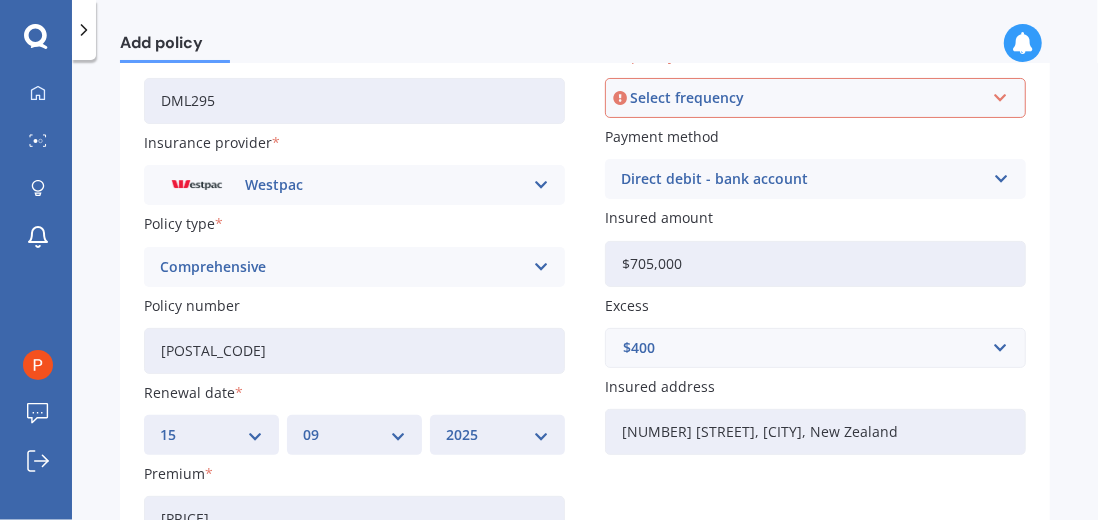 type on "[NUMBER] [STREET], [CITY] [POSTAL_CODE]" 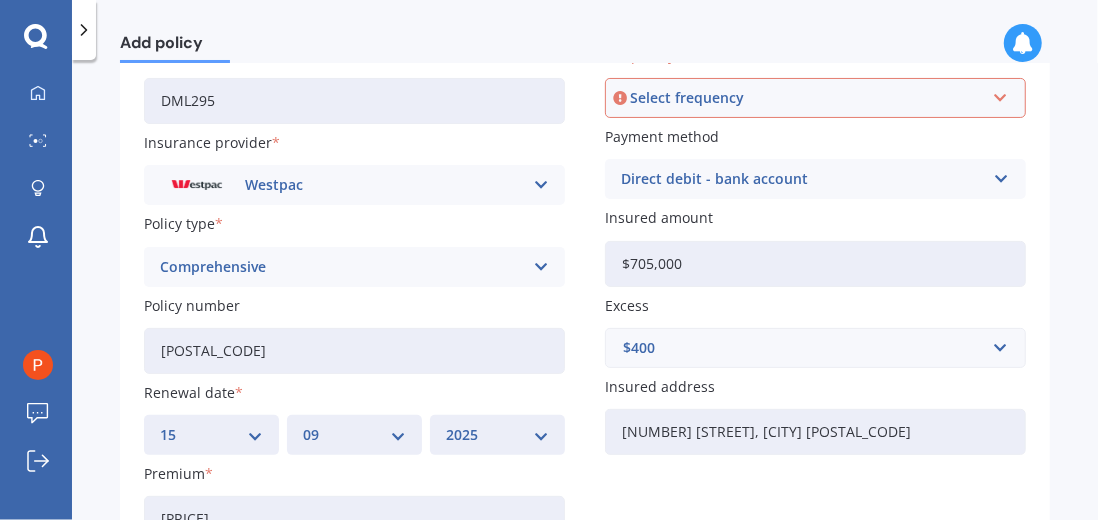 scroll, scrollTop: 269, scrollLeft: 0, axis: vertical 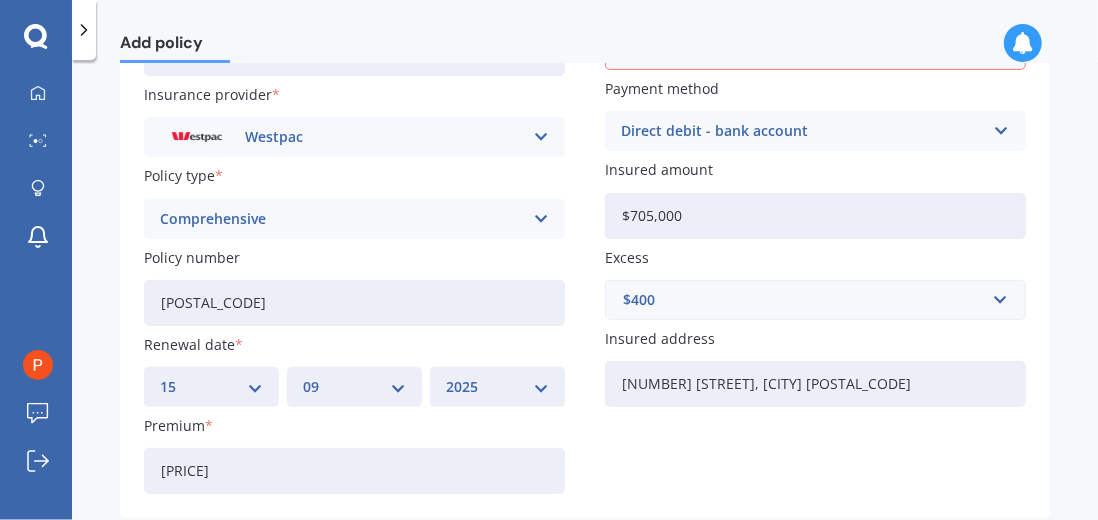 click on "Add" at bounding box center (960, 558) 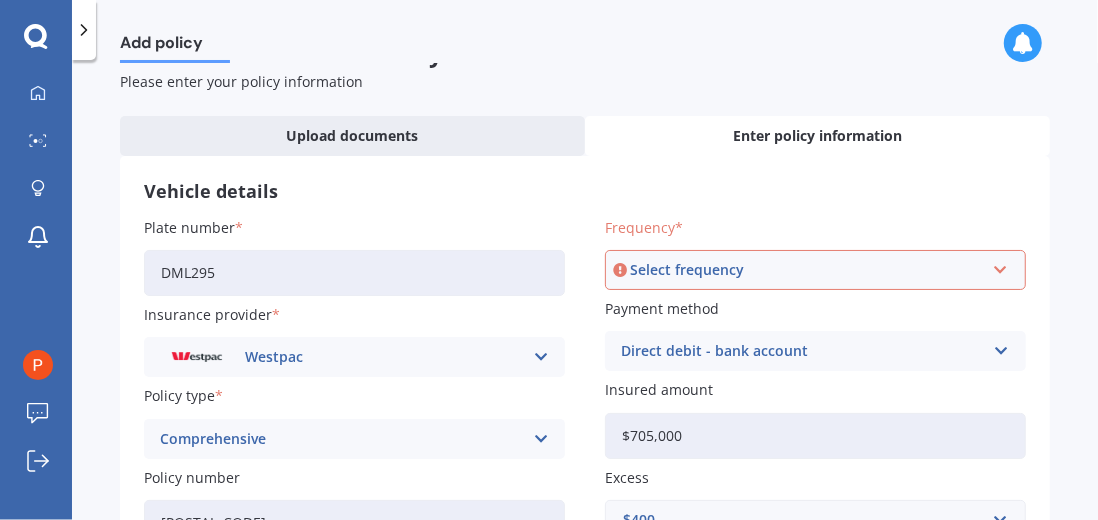 scroll, scrollTop: 53, scrollLeft: 0, axis: vertical 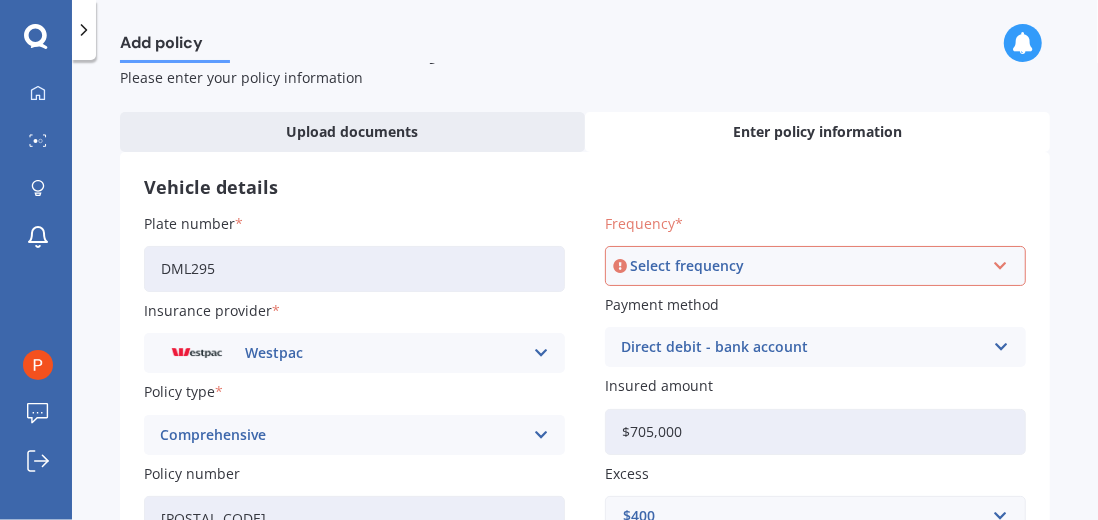 click at bounding box center (1000, 266) 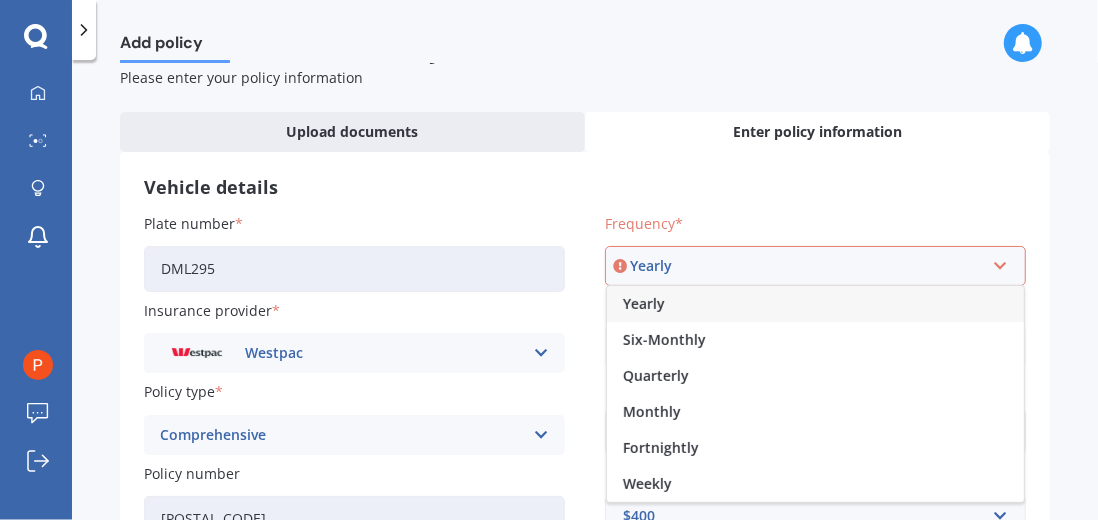 click on "Yearly" at bounding box center (815, 304) 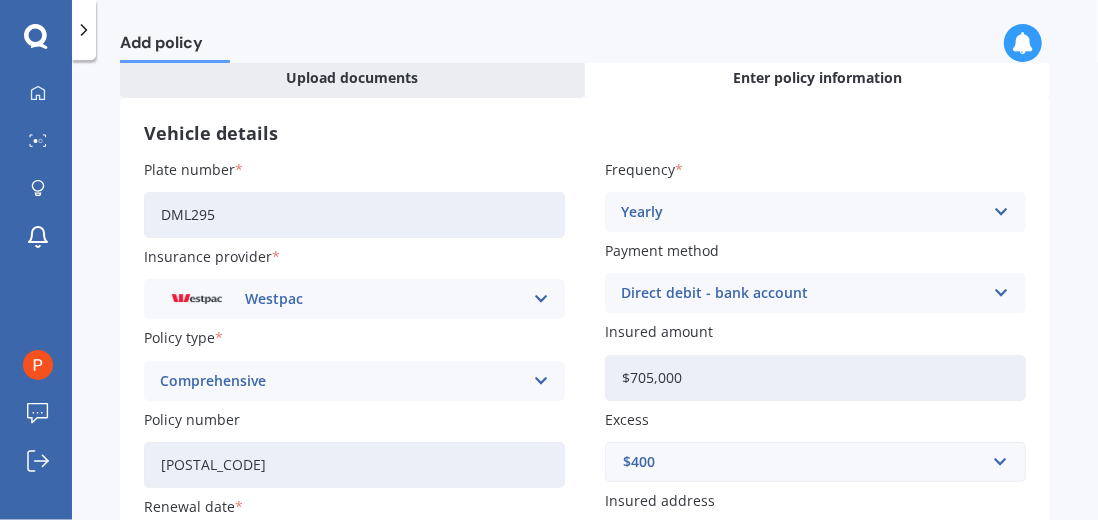 scroll, scrollTop: 269, scrollLeft: 0, axis: vertical 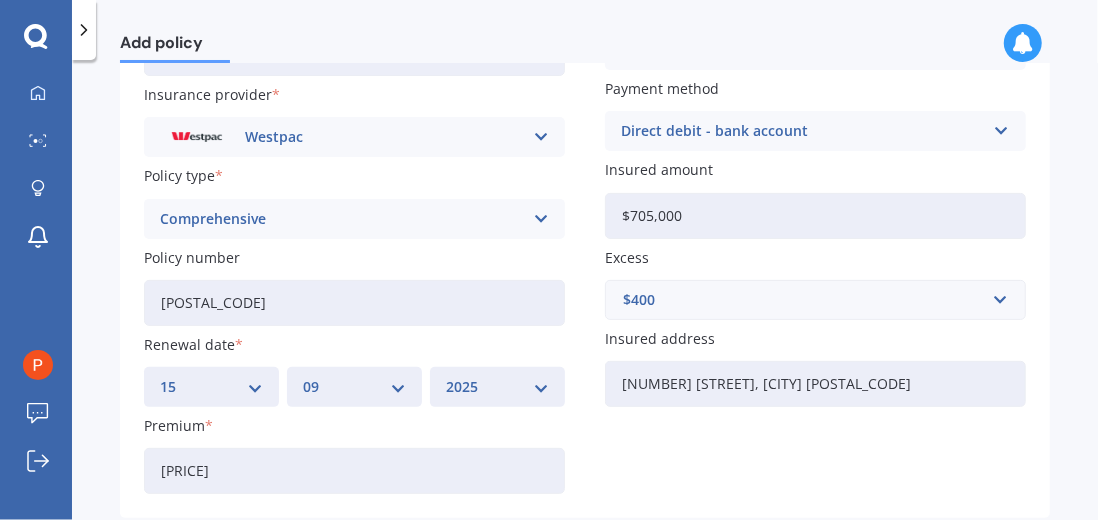 click on "Add" at bounding box center [960, 558] 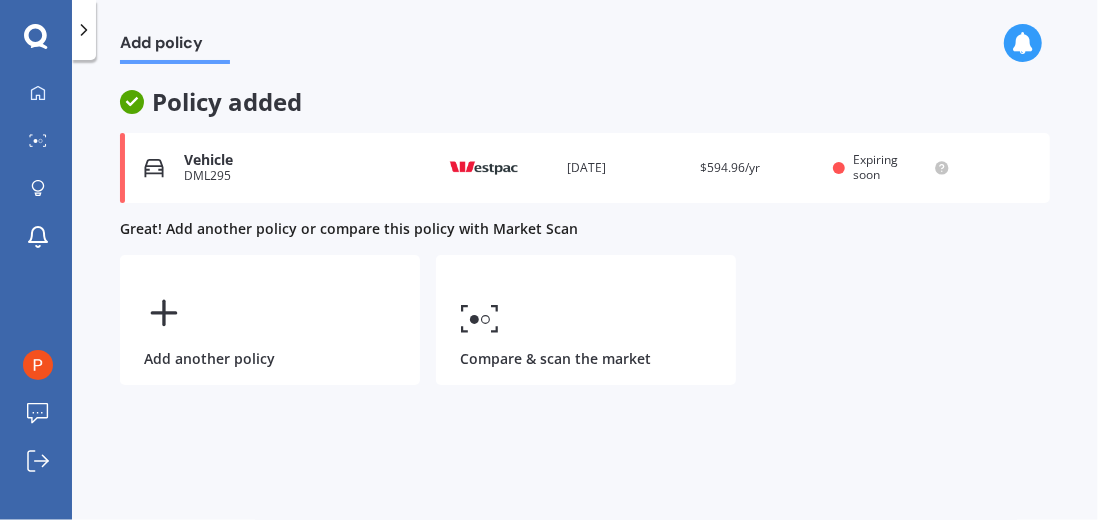 click on "Compare & scan the market" at bounding box center [586, 320] 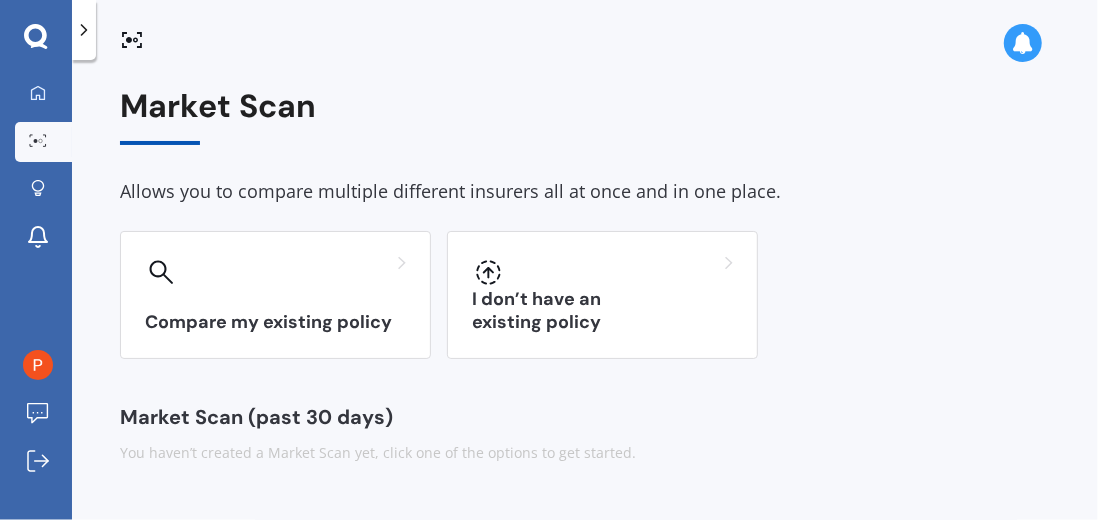 click at bounding box center [275, 272] 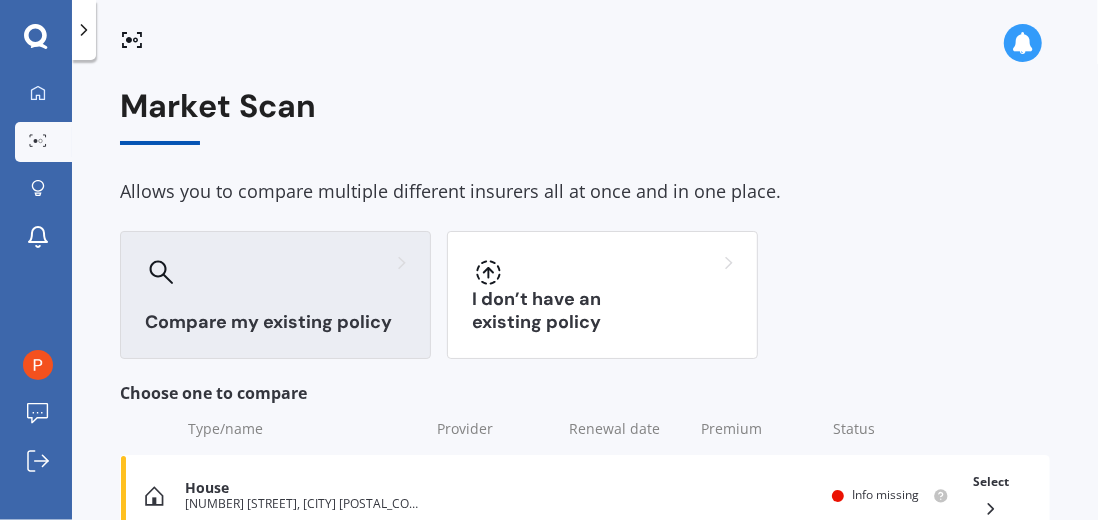 click 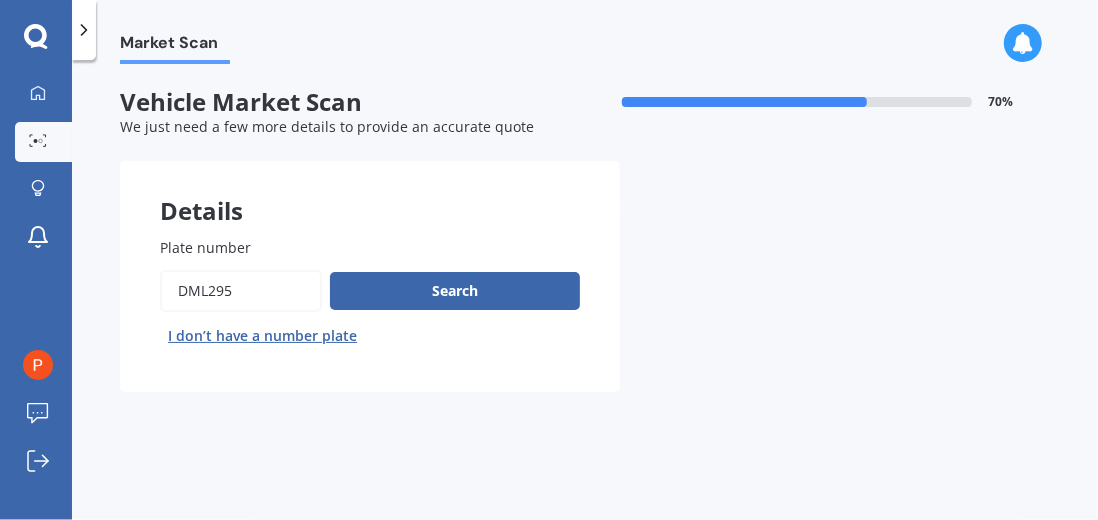 click on "Search" at bounding box center (455, 291) 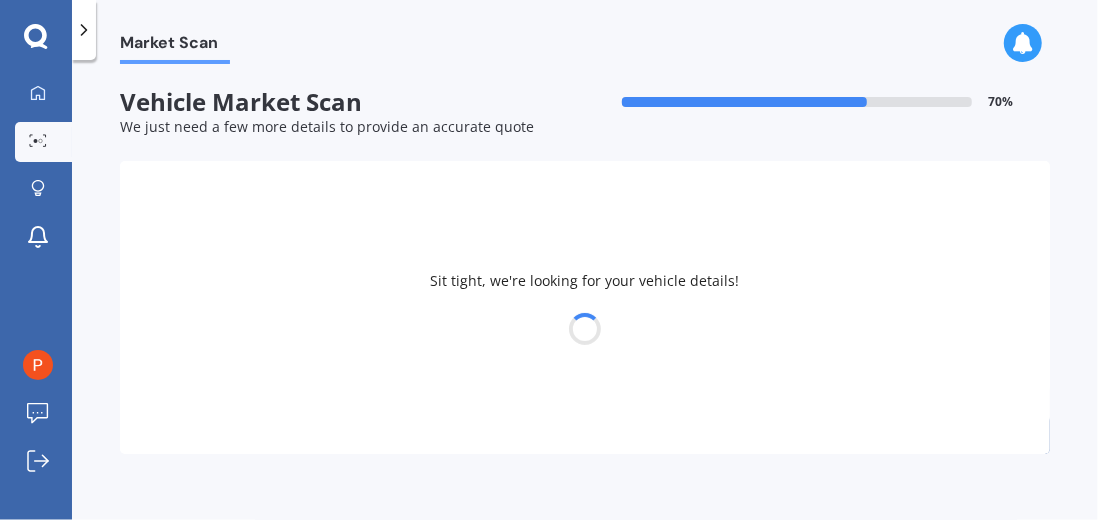 select on "TOYOTA" 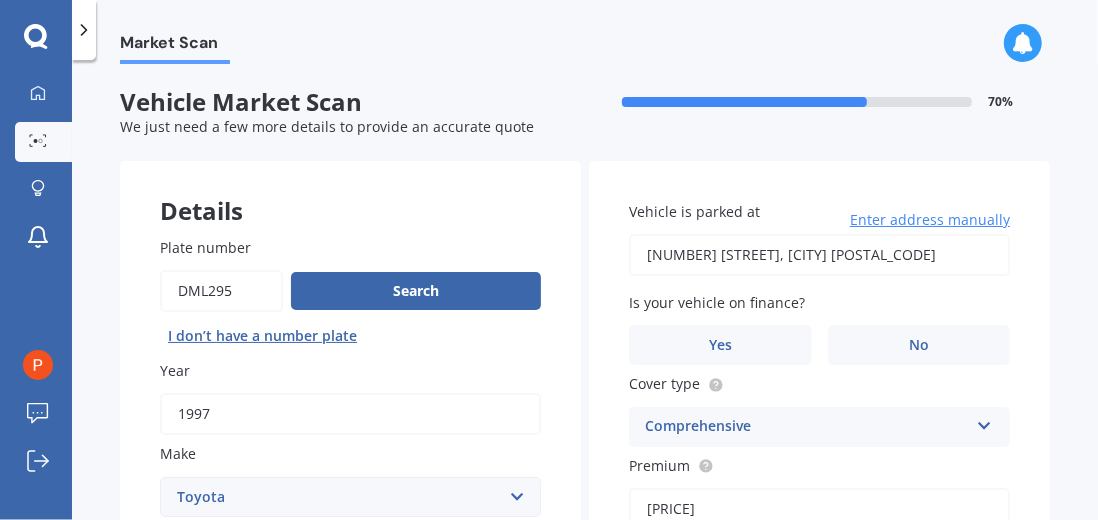 scroll, scrollTop: 94, scrollLeft: 0, axis: vertical 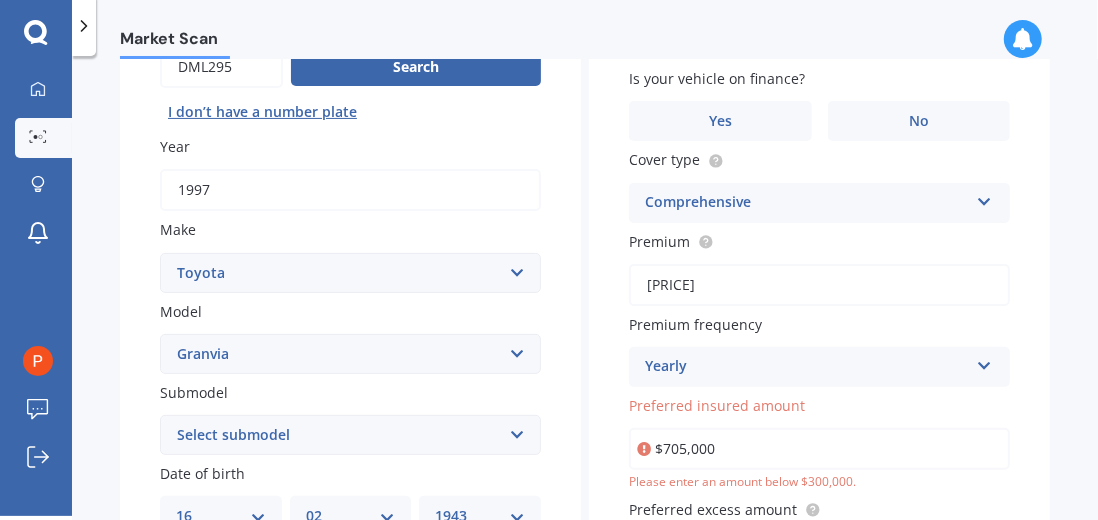 click on "$705,000" at bounding box center [819, 449] 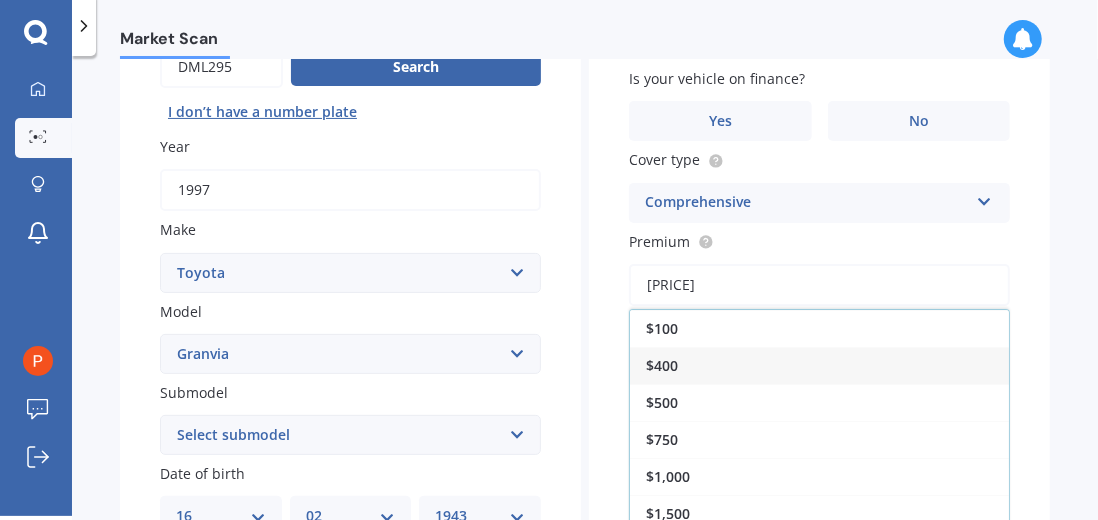scroll, scrollTop: 32, scrollLeft: 0, axis: vertical 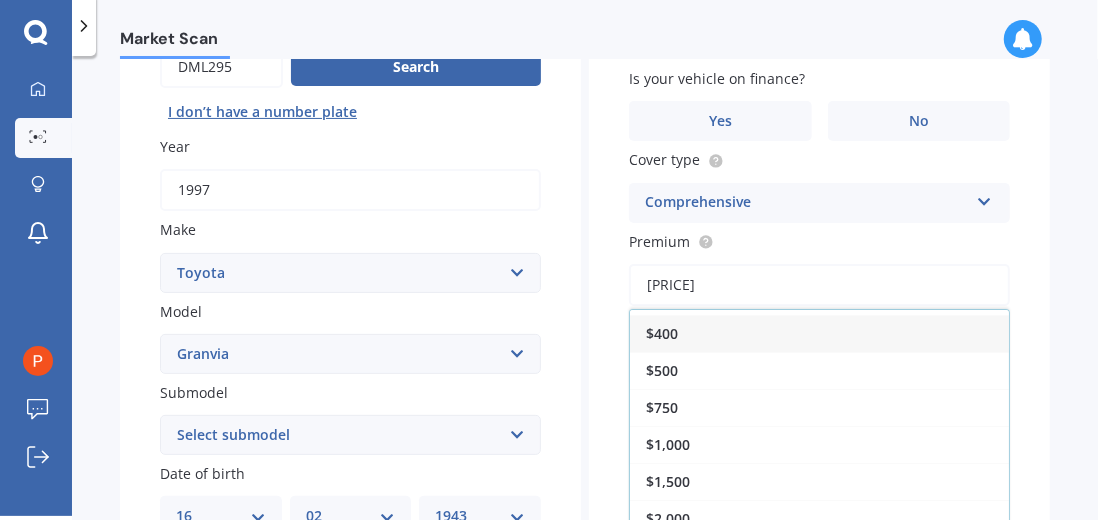 click on "Male" at bounding box center (251, 598) 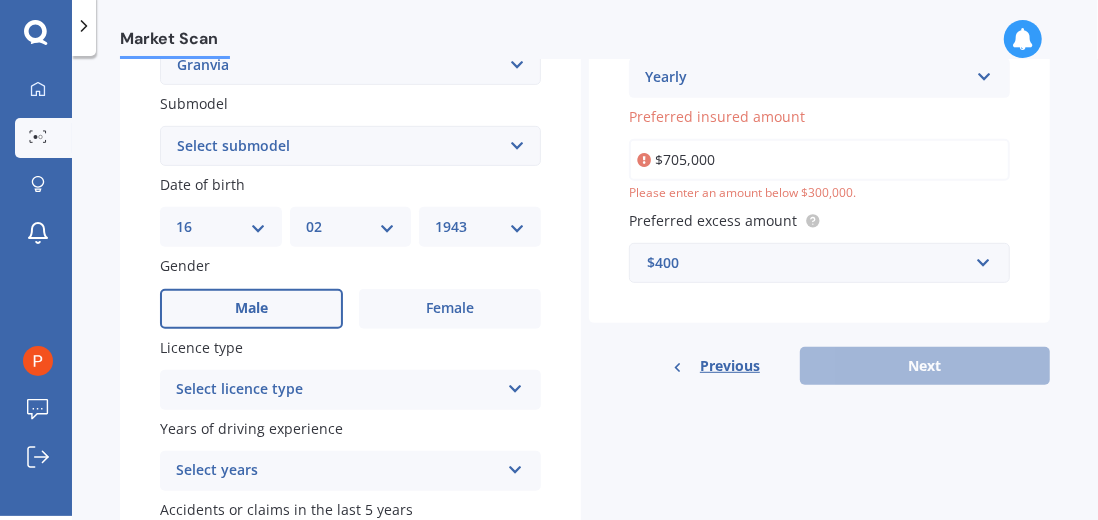 scroll, scrollTop: 510, scrollLeft: 0, axis: vertical 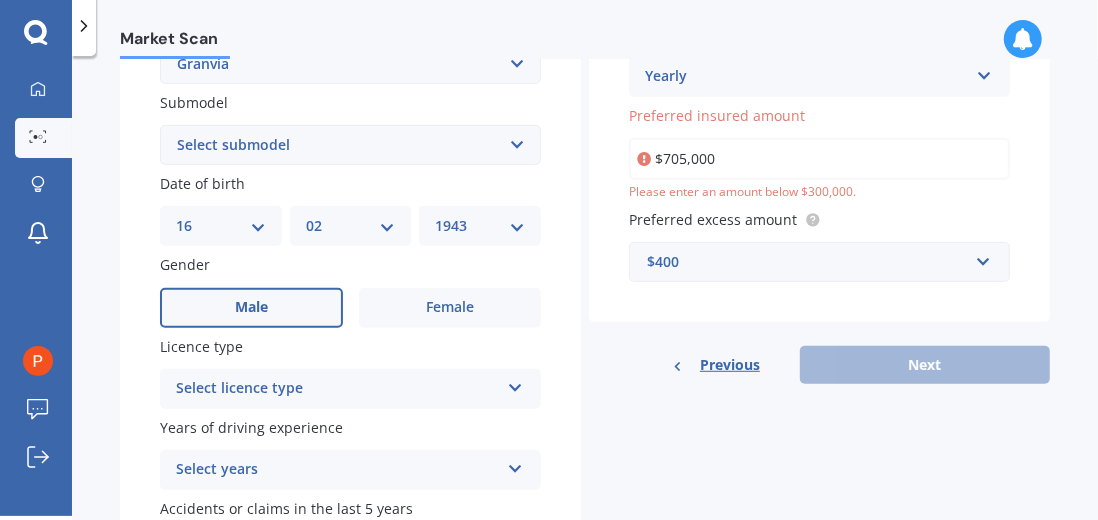 click on "Select licence type NZ Full NZ Restricted NZ Learners Australia United Kingdom Ireland South Africa International / Other overseas licence" at bounding box center (350, 389) 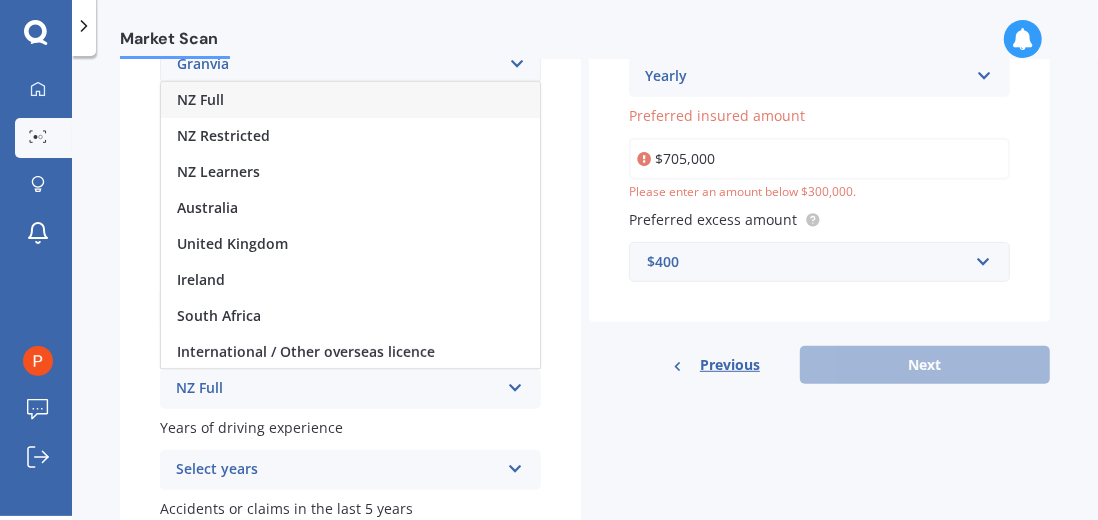 click on "NZ Full" at bounding box center (350, 100) 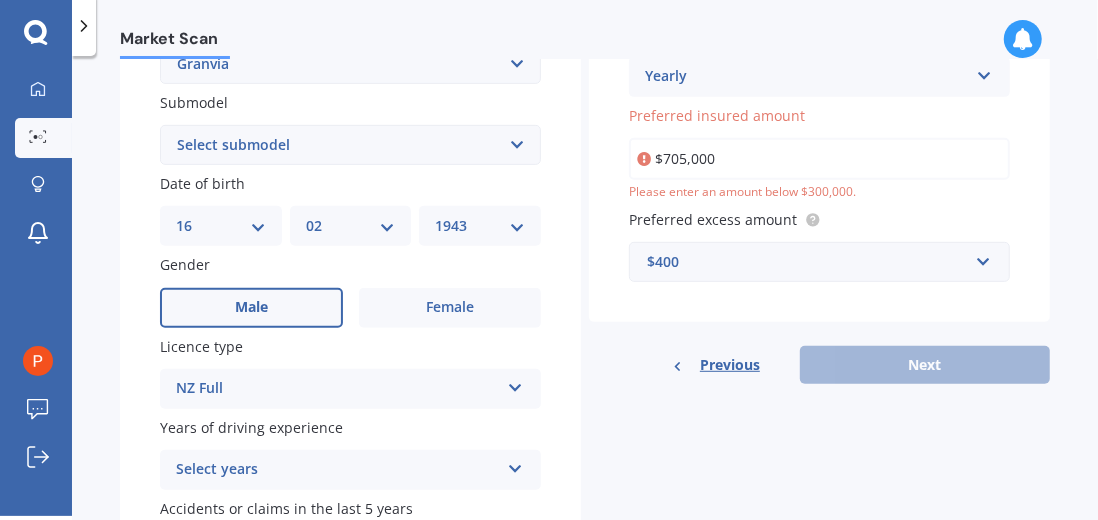 click on "Select years" at bounding box center [337, 470] 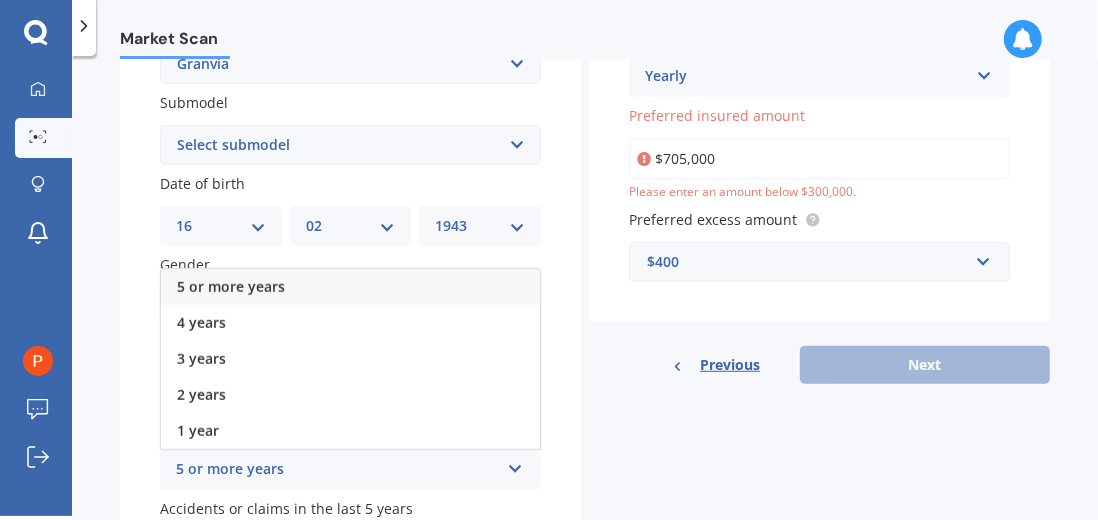 click on "5 or more years" at bounding box center [350, 287] 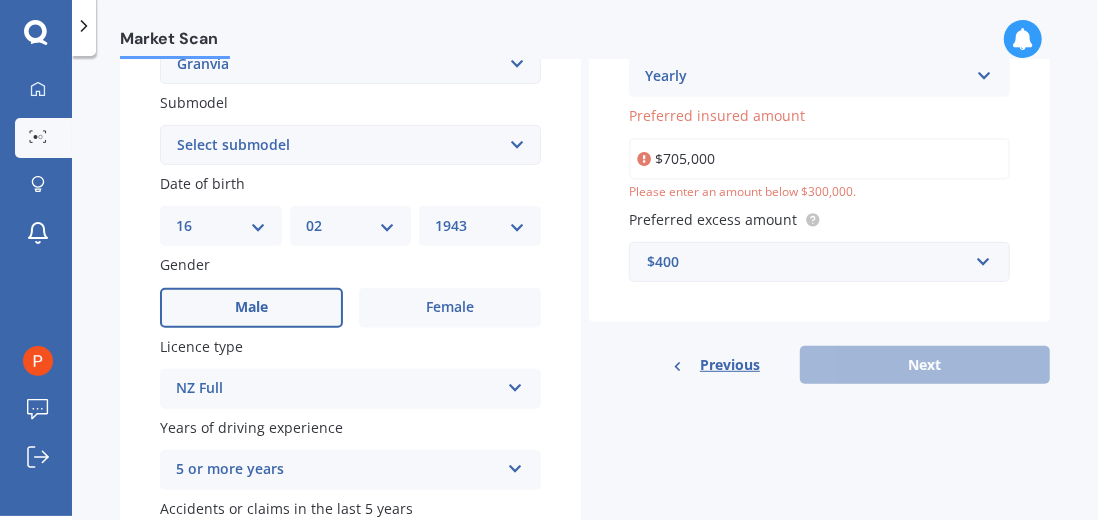 click on "No" at bounding box center (450, 551) 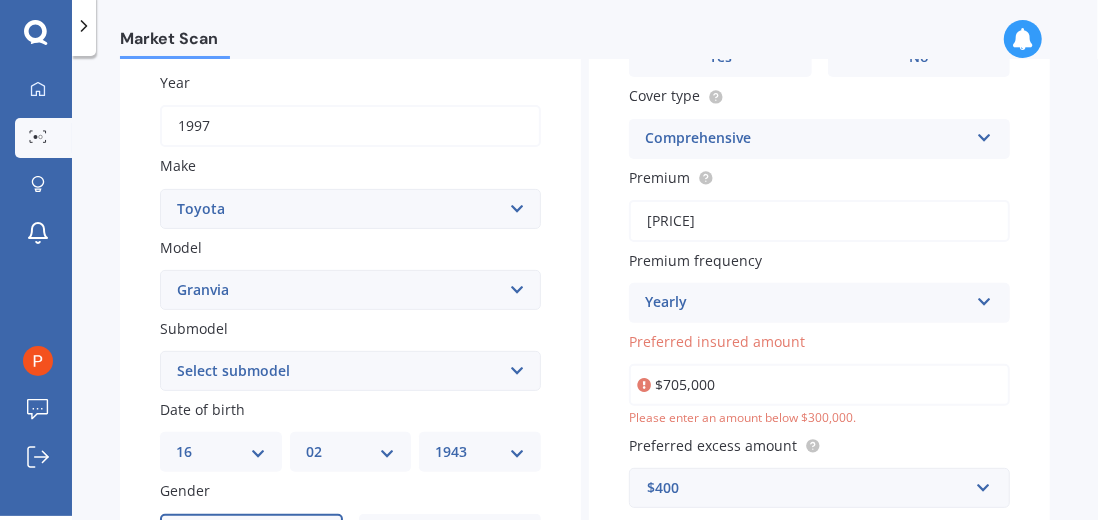 scroll, scrollTop: 284, scrollLeft: 0, axis: vertical 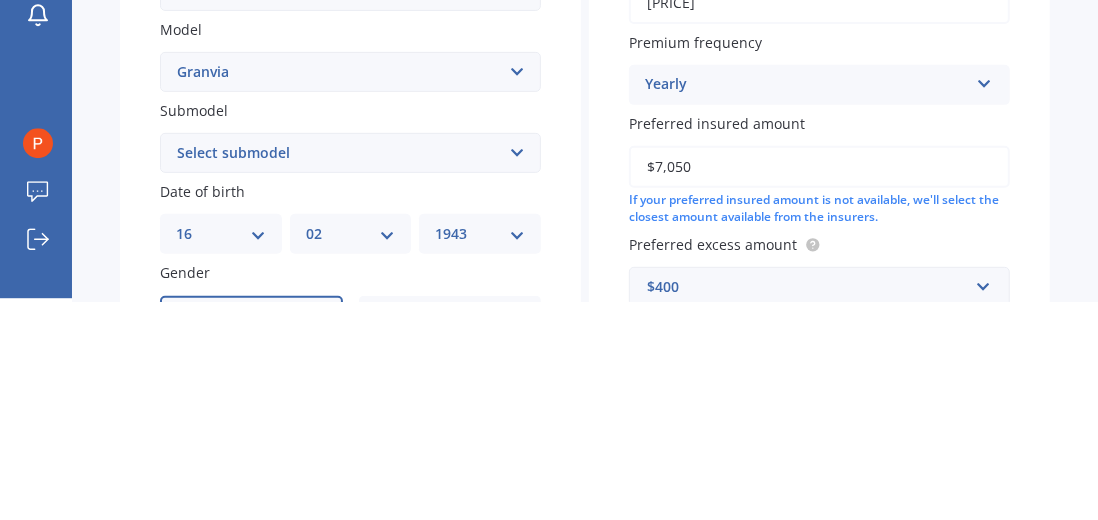 type on "$7,050" 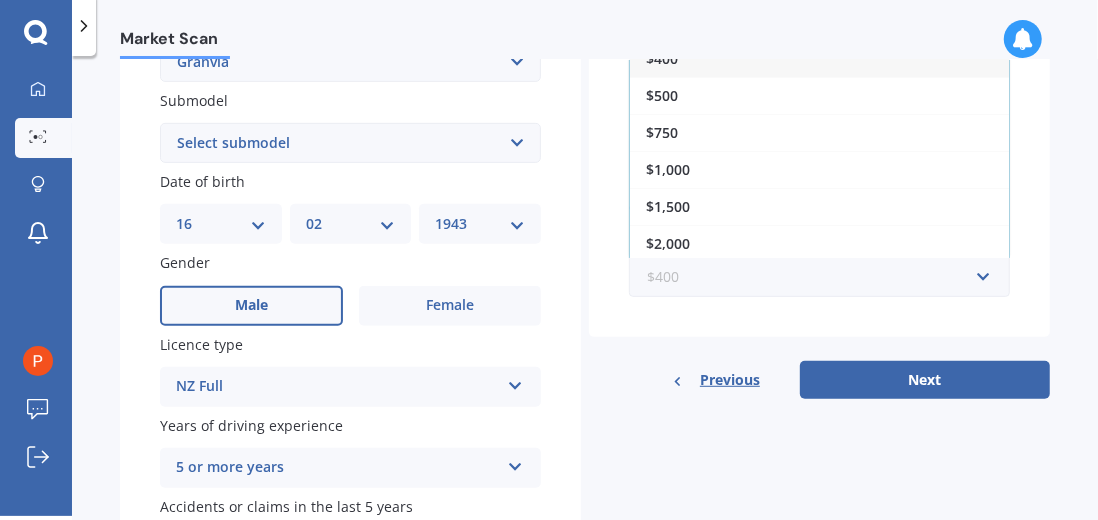 scroll, scrollTop: 513, scrollLeft: 0, axis: vertical 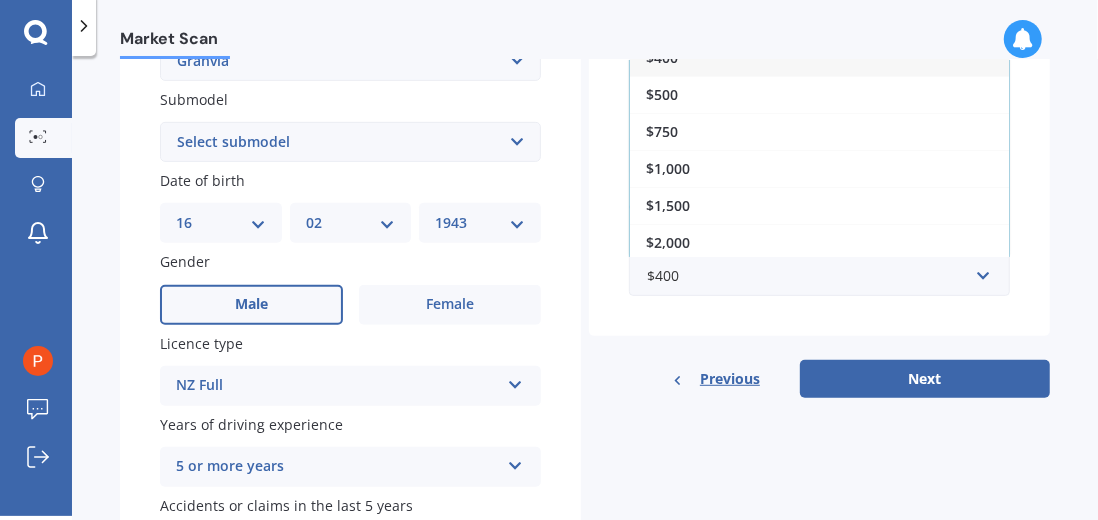 click on "Next" at bounding box center [925, 379] 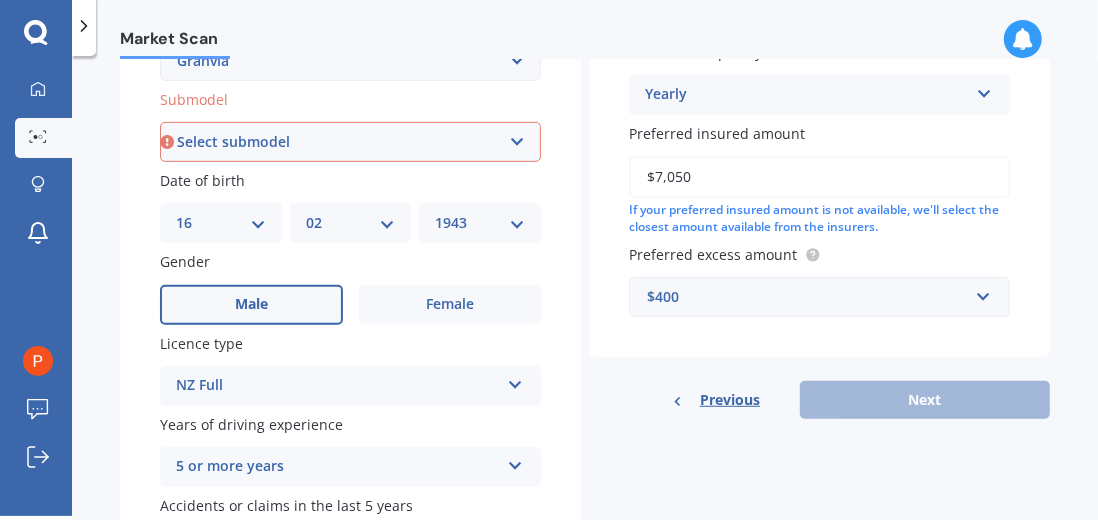 click on "No" at bounding box center [450, 548] 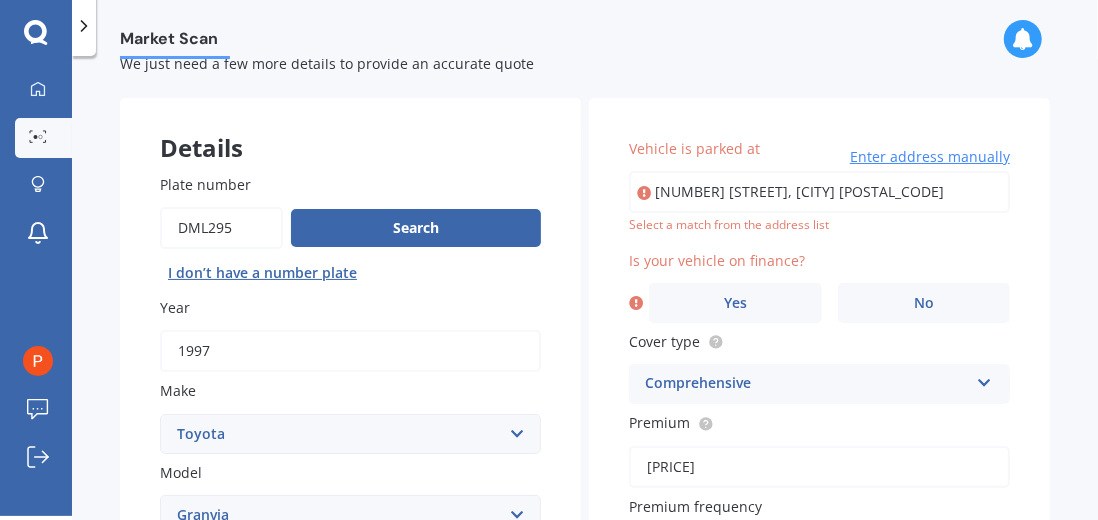 scroll, scrollTop: 0, scrollLeft: 0, axis: both 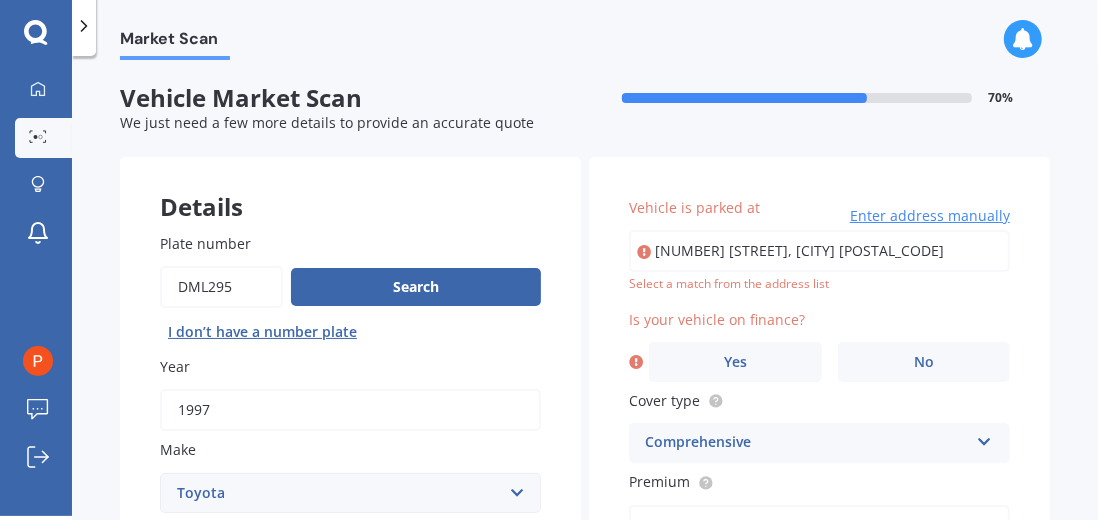 click on "[NUMBER] [STREET], [CITY] [POSTAL_CODE]" at bounding box center (819, 251) 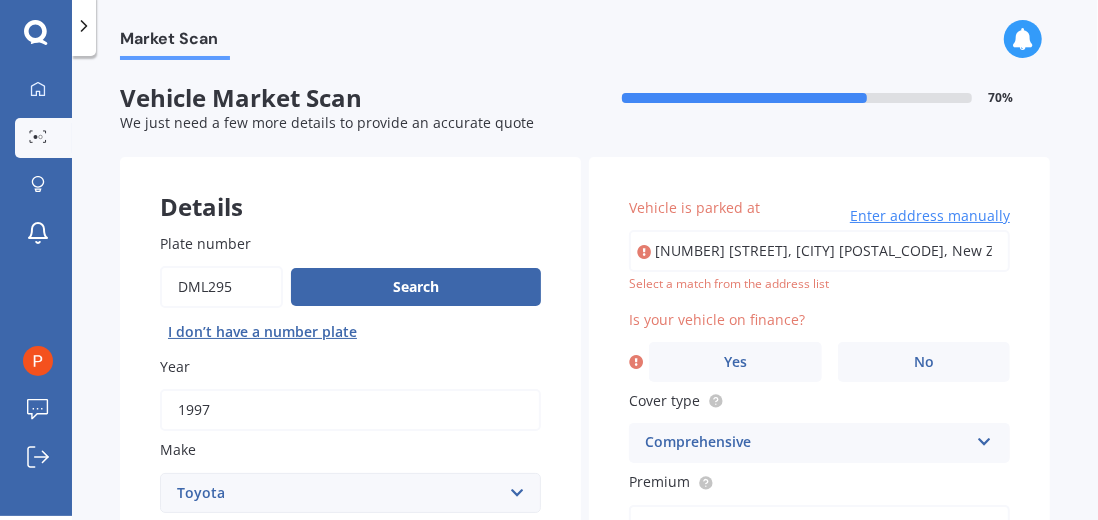type on "[NUMBER] [STREET], [CITY] [POSTAL_CODE]" 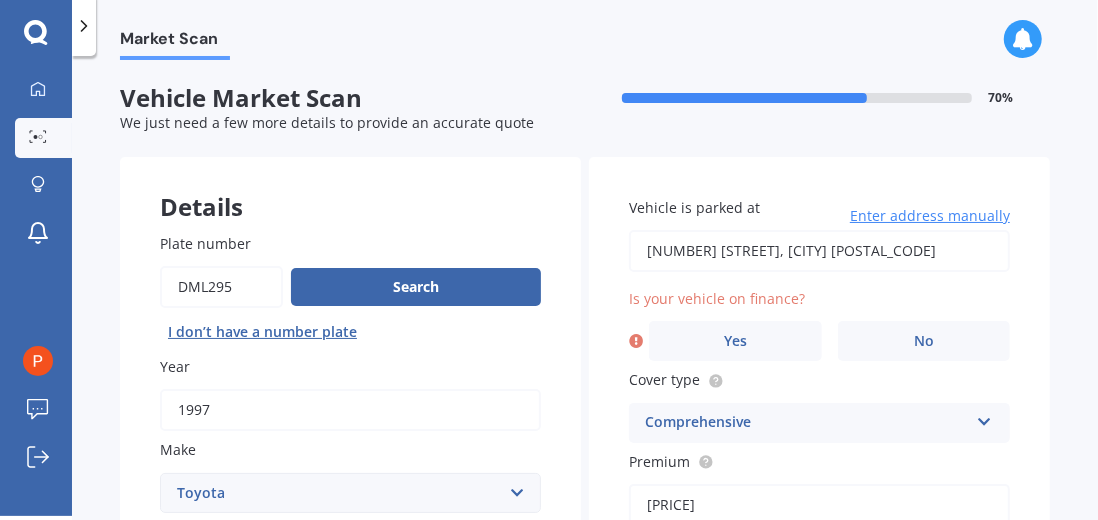 click on "No" at bounding box center (924, 341) 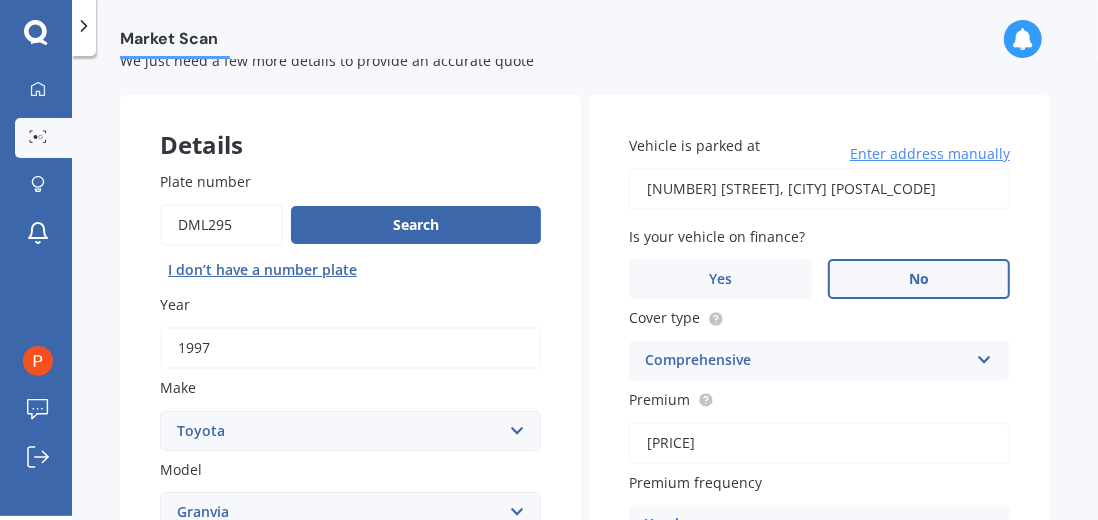 scroll, scrollTop: 0, scrollLeft: 0, axis: both 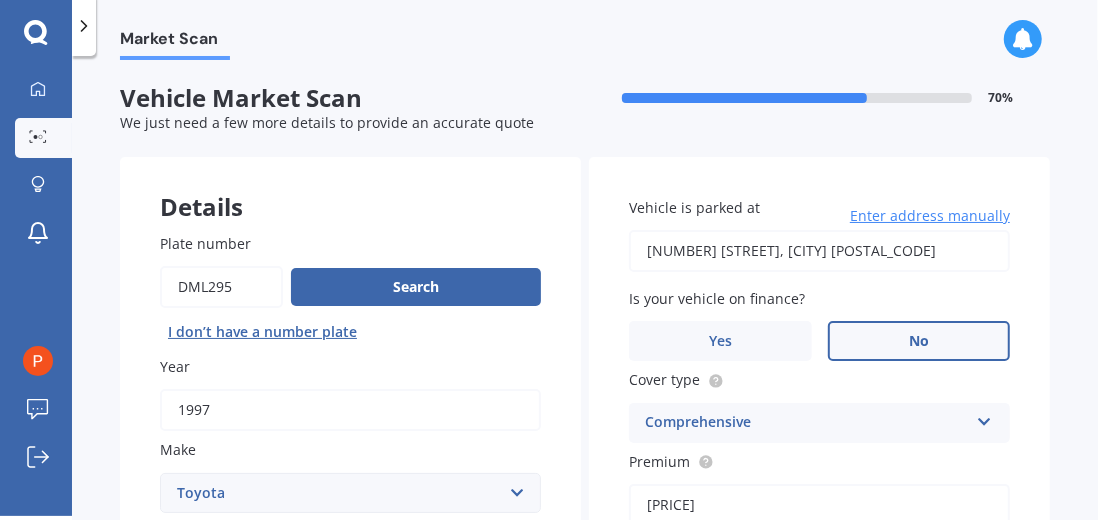 click on "No" at bounding box center (919, 341) 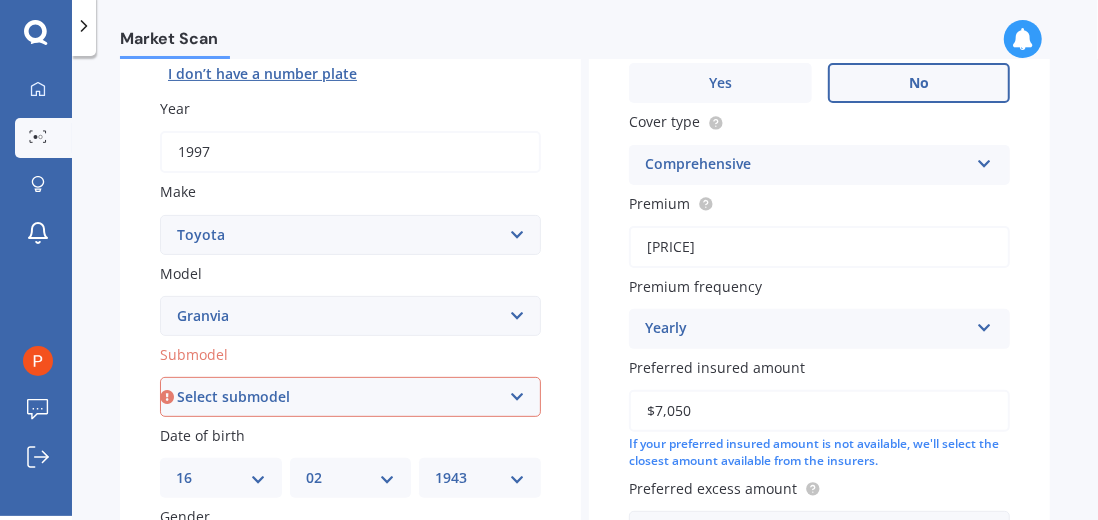 scroll, scrollTop: 259, scrollLeft: 0, axis: vertical 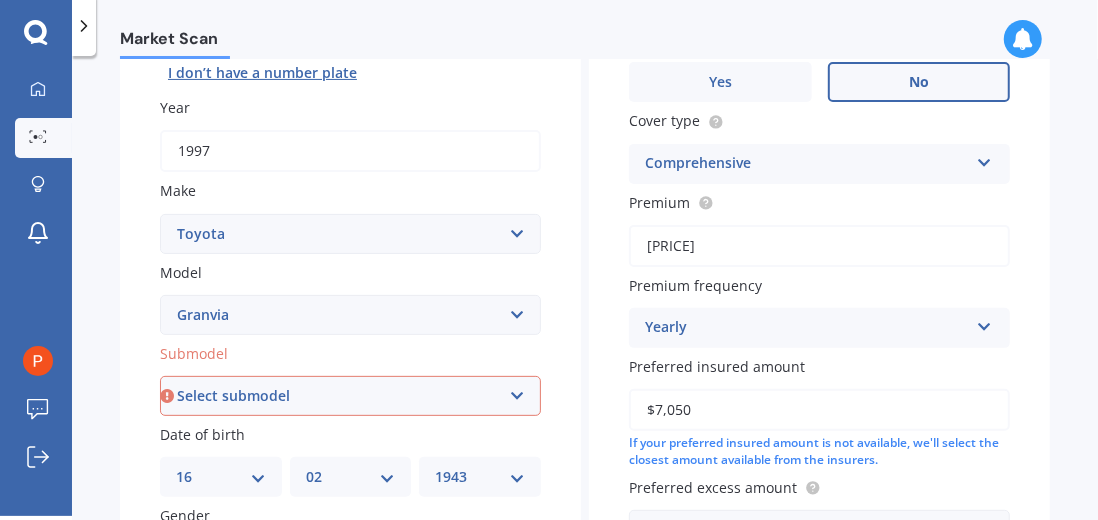 click on "Select submodel (All)" at bounding box center [350, 396] 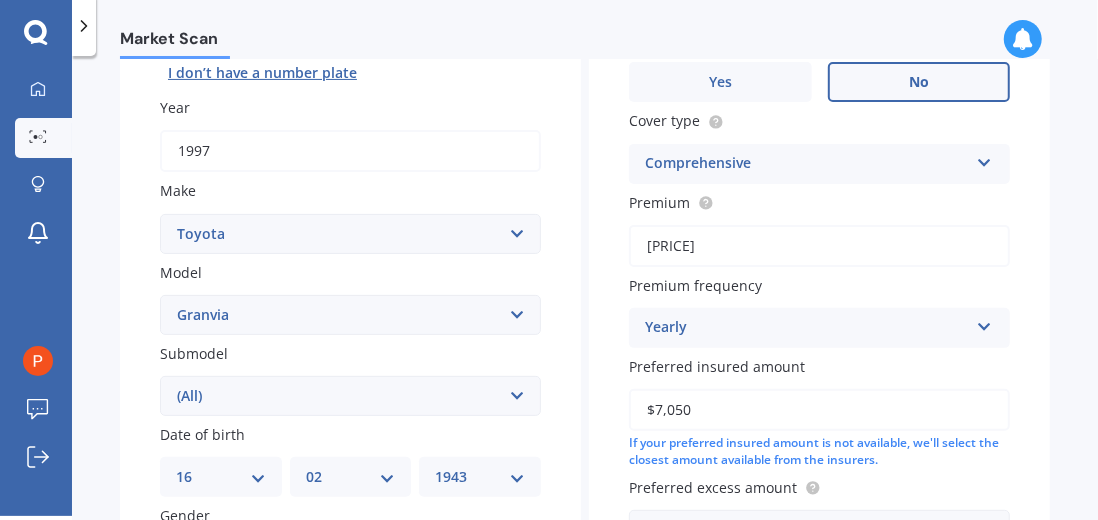 click on "Select submodel (All)" at bounding box center (350, 396) 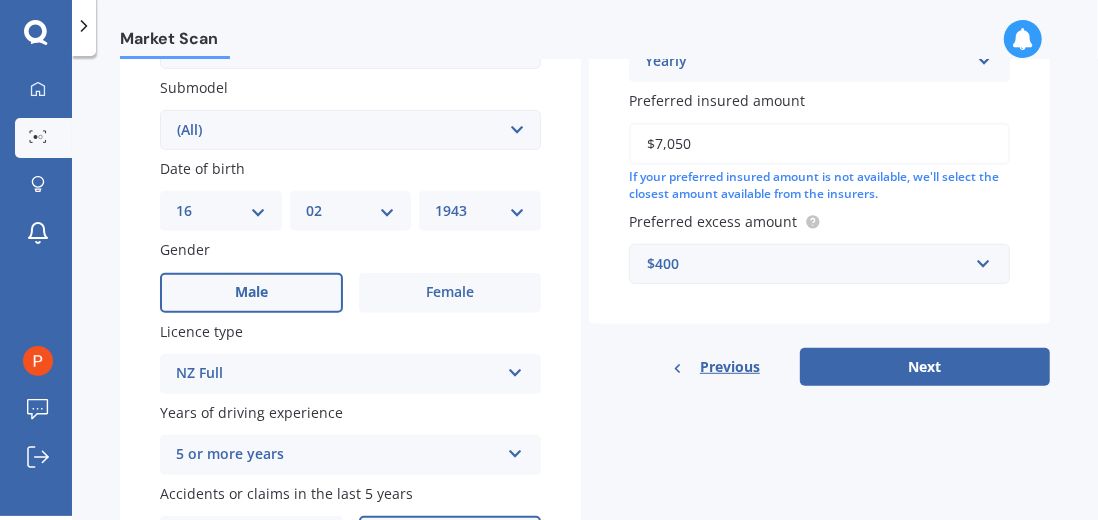 scroll, scrollTop: 560, scrollLeft: 0, axis: vertical 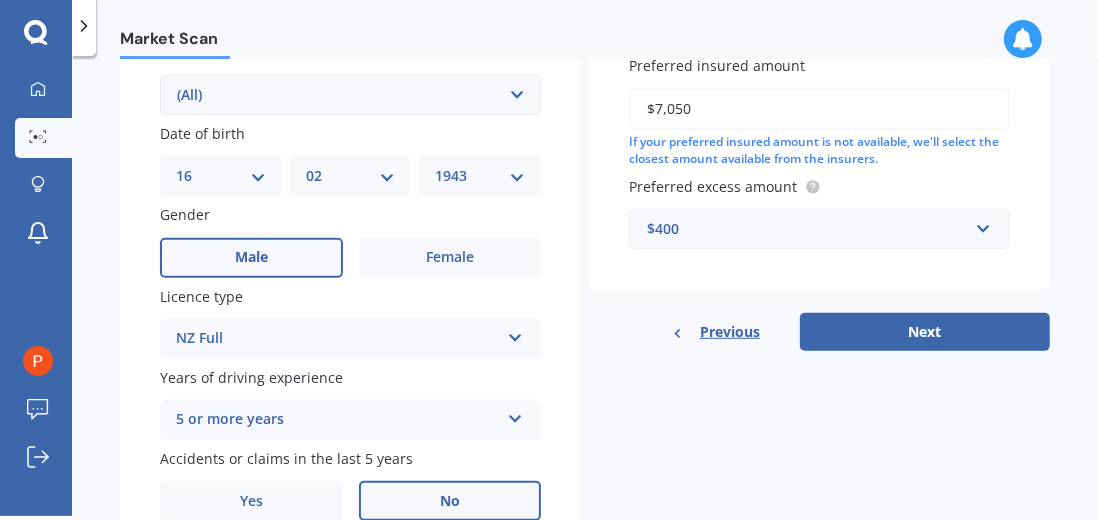 click on "Next" at bounding box center (925, 332) 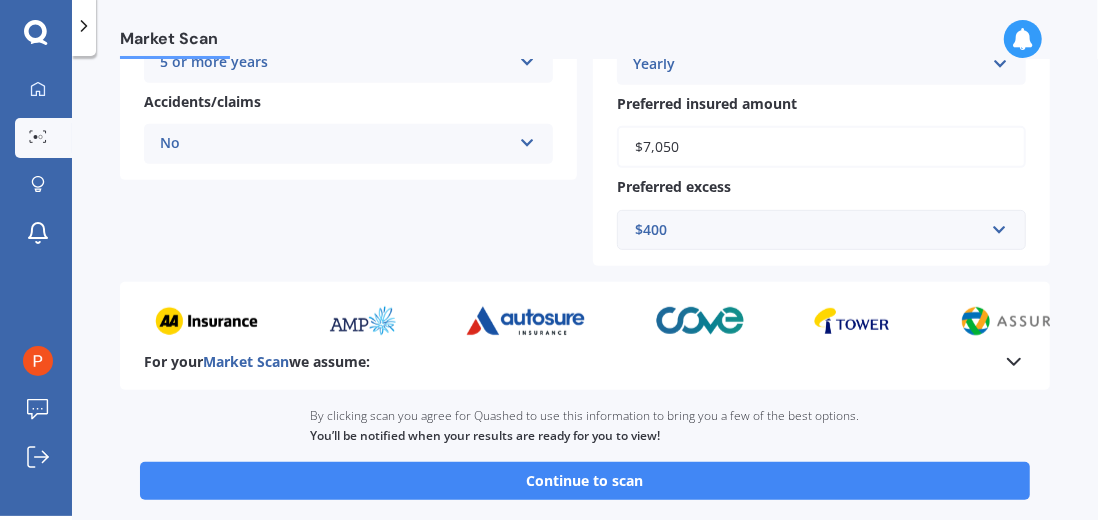 scroll, scrollTop: 494, scrollLeft: 0, axis: vertical 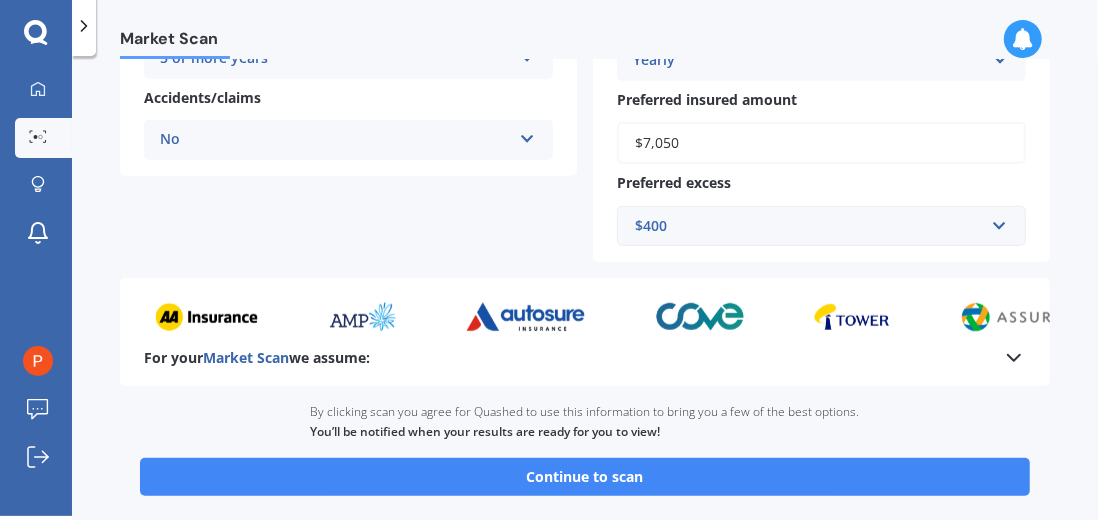 click on "Continue to scan" at bounding box center [585, 477] 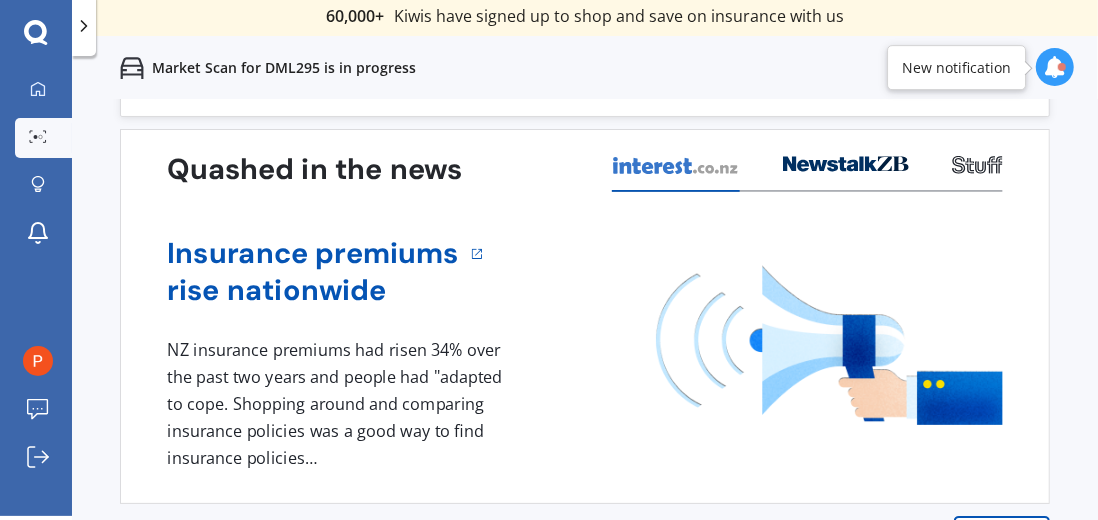 scroll, scrollTop: 0, scrollLeft: 0, axis: both 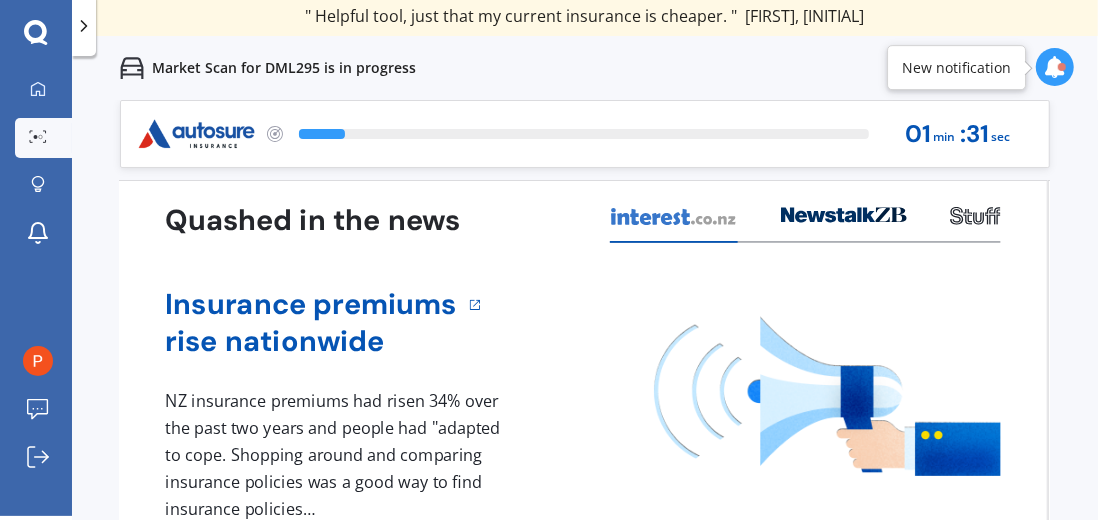 click on "Next" at bounding box center [1002, 587] 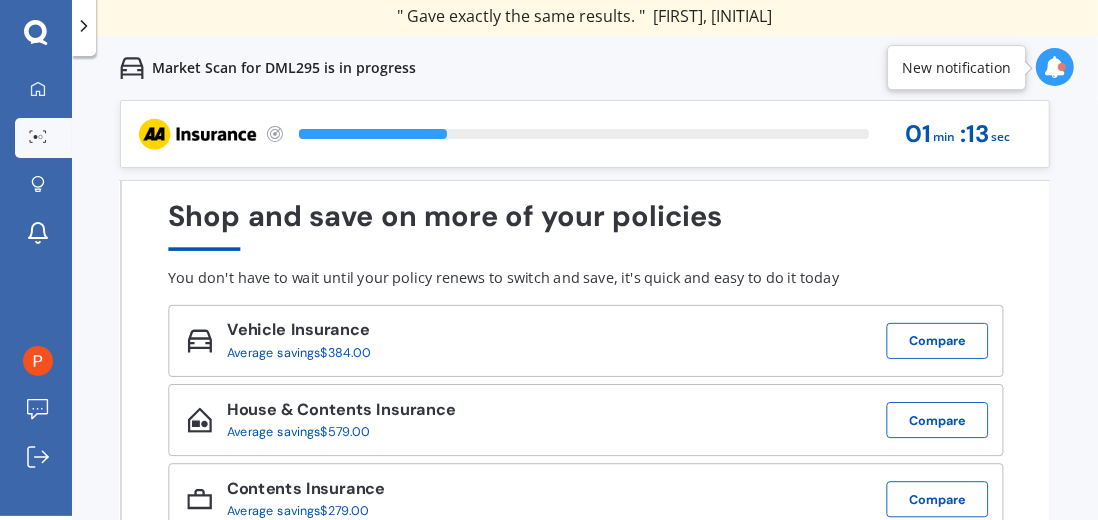 click on "Compare" at bounding box center (938, 341) 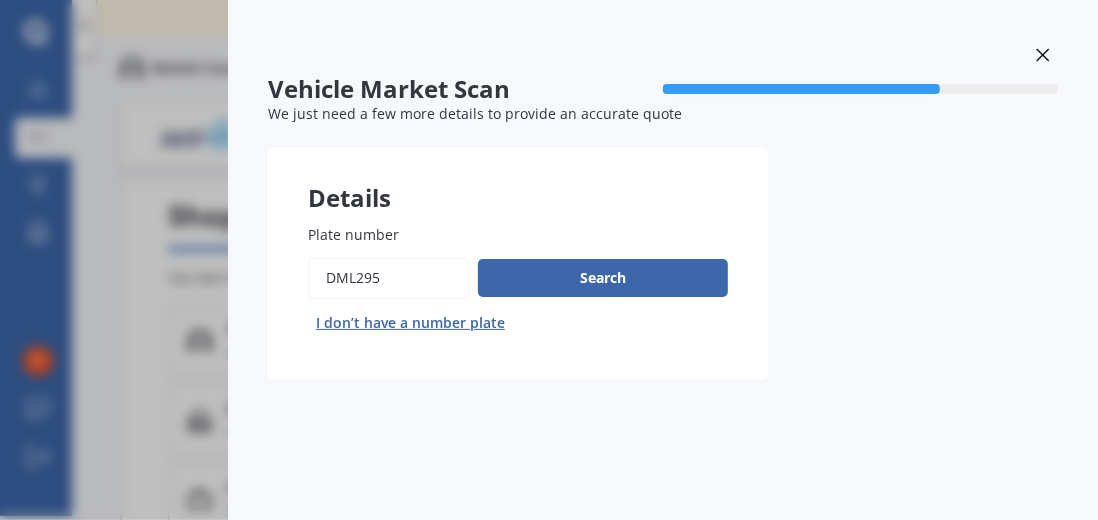 click on "Search" at bounding box center [603, 278] 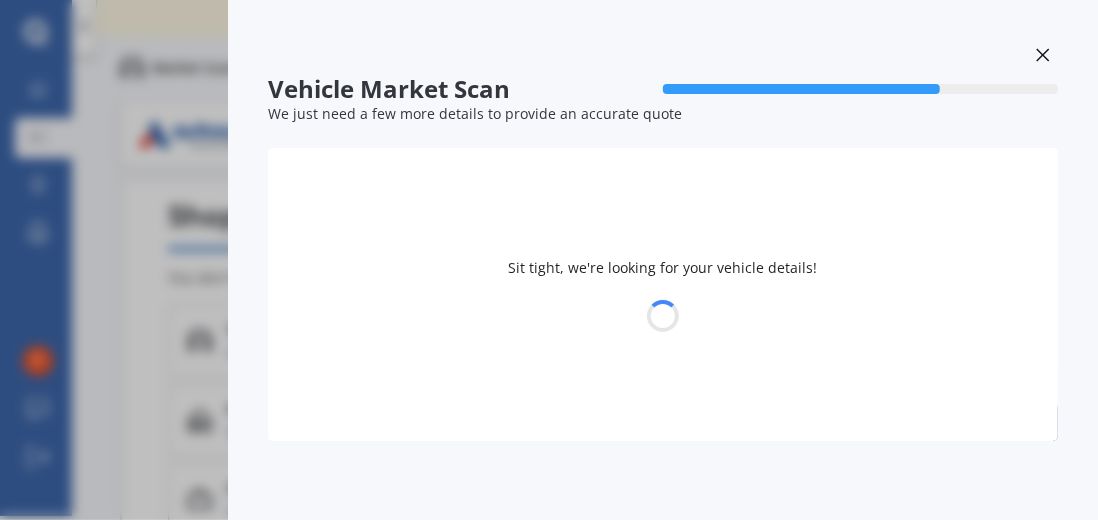 select on "TOYOTA" 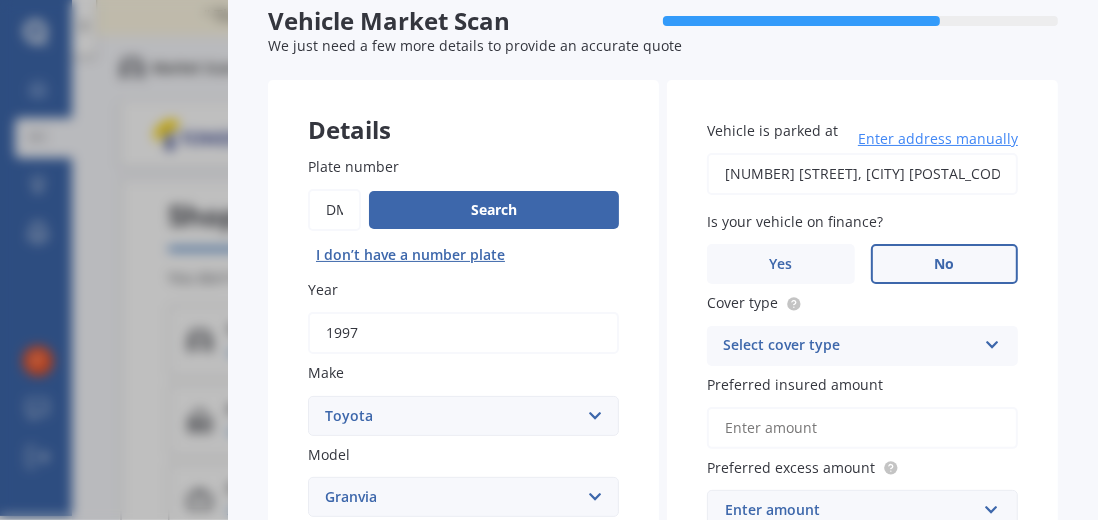 scroll, scrollTop: 0, scrollLeft: 0, axis: both 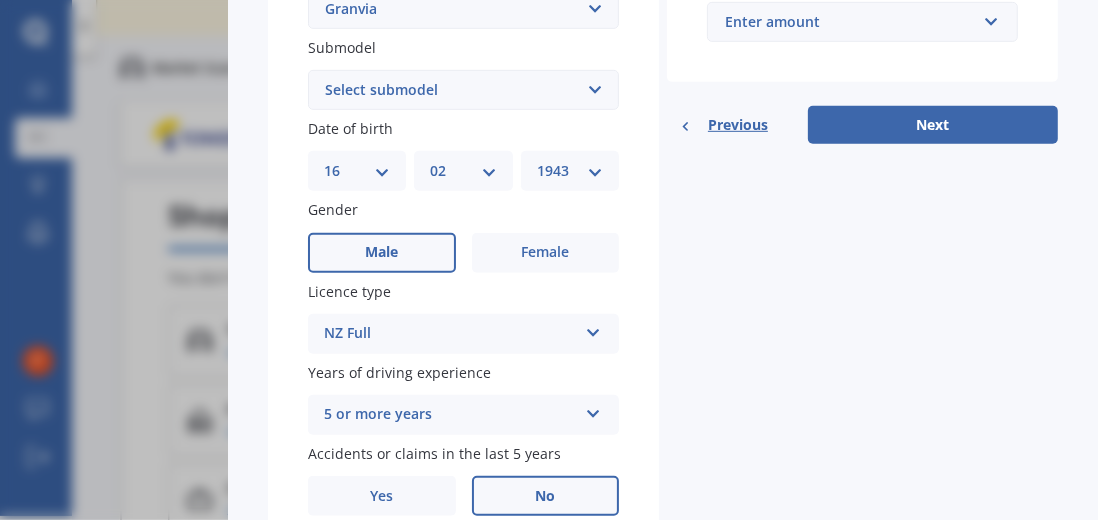click on "Next" at bounding box center (933, 125) 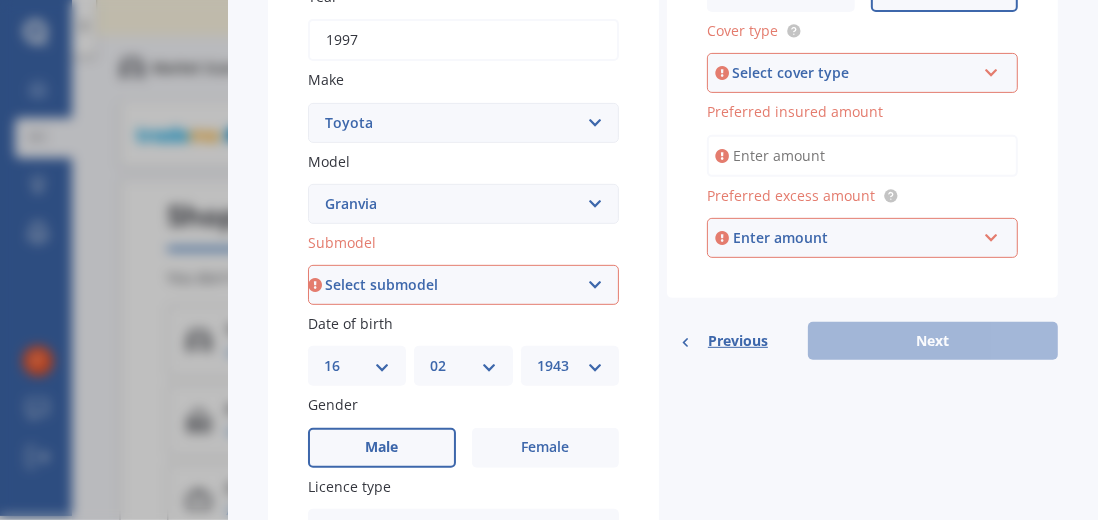 scroll, scrollTop: 362, scrollLeft: 0, axis: vertical 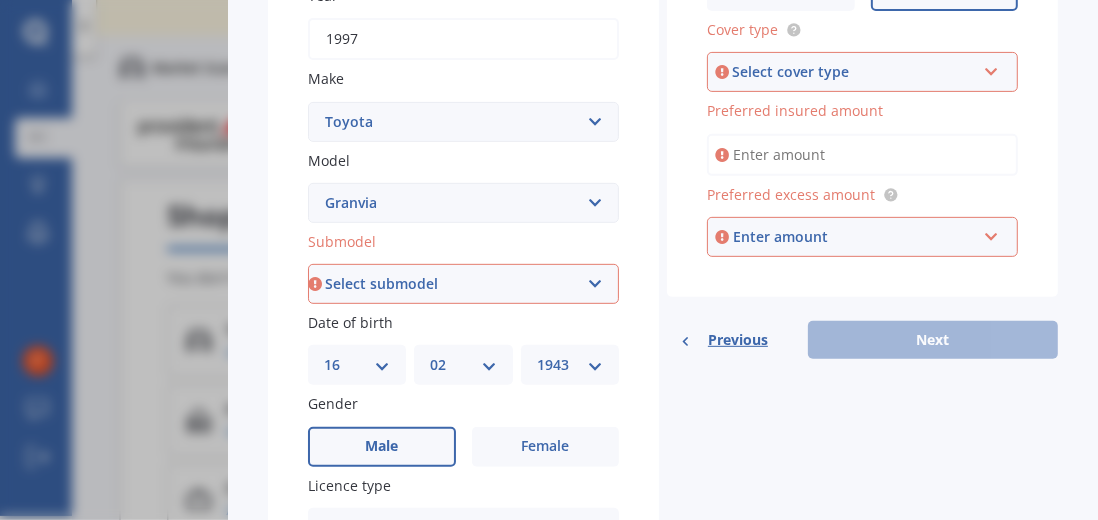click at bounding box center (991, 68) 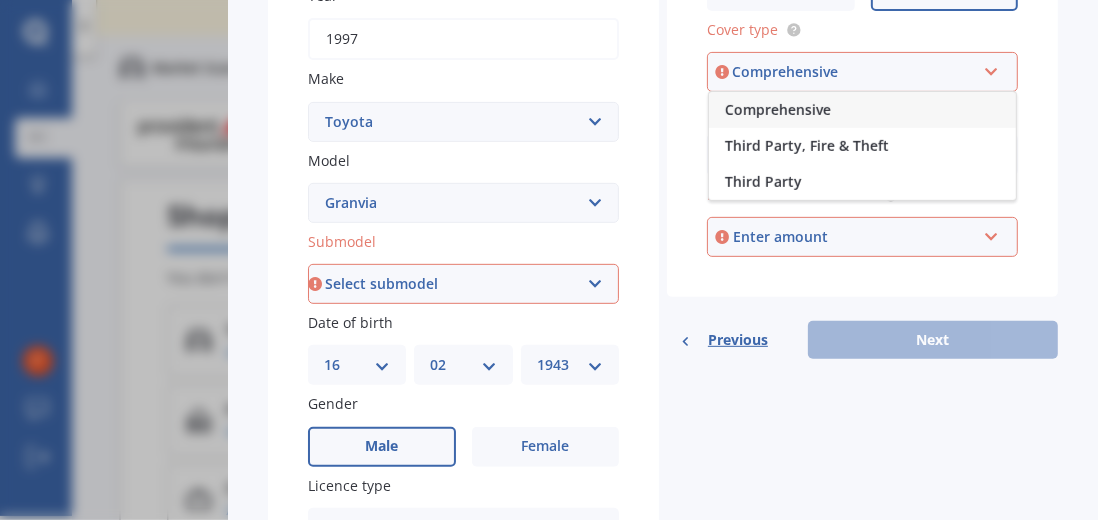 click on "Comprehensive" at bounding box center (778, 109) 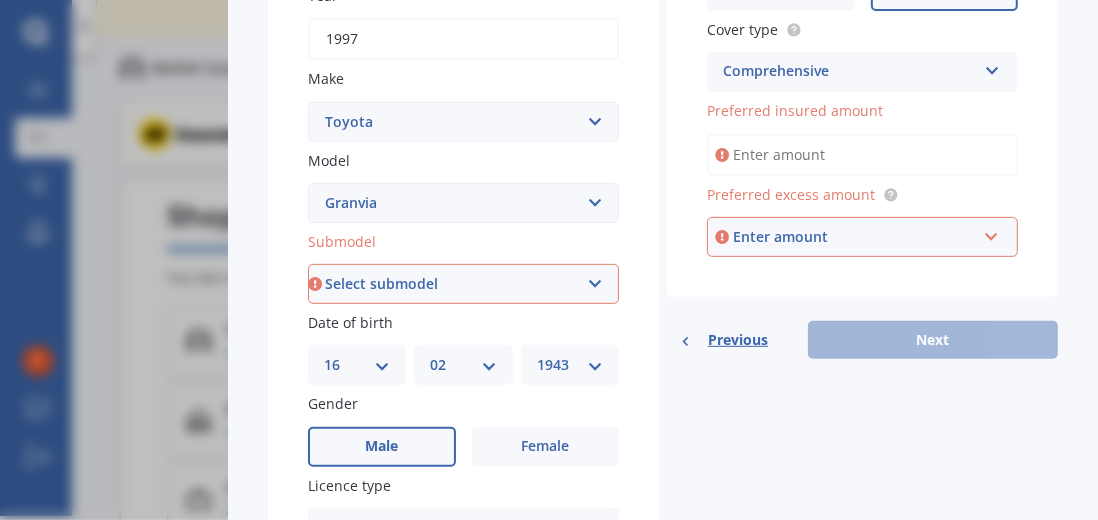 click on "Preferred insured amount" at bounding box center [862, 155] 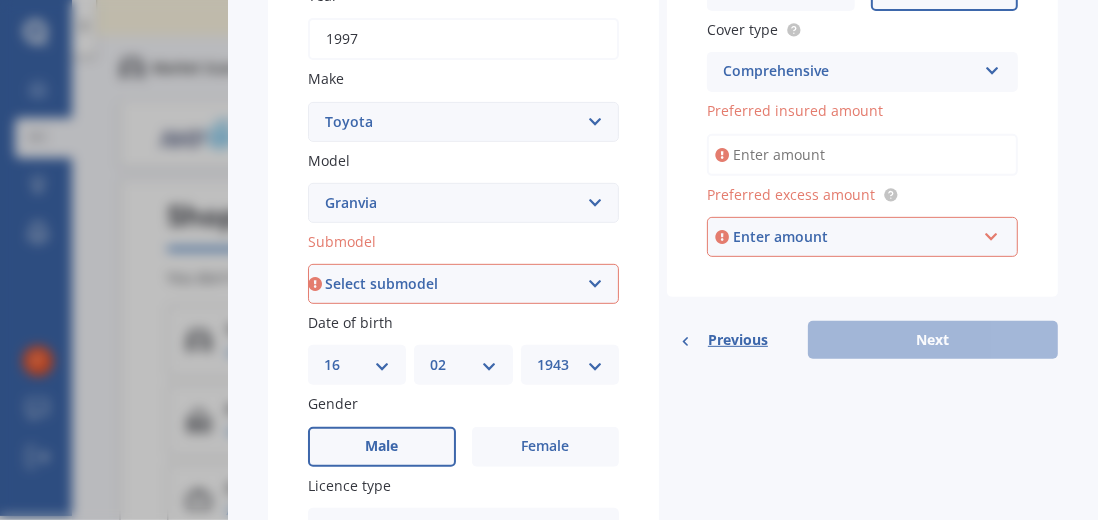 type on "$7,050" 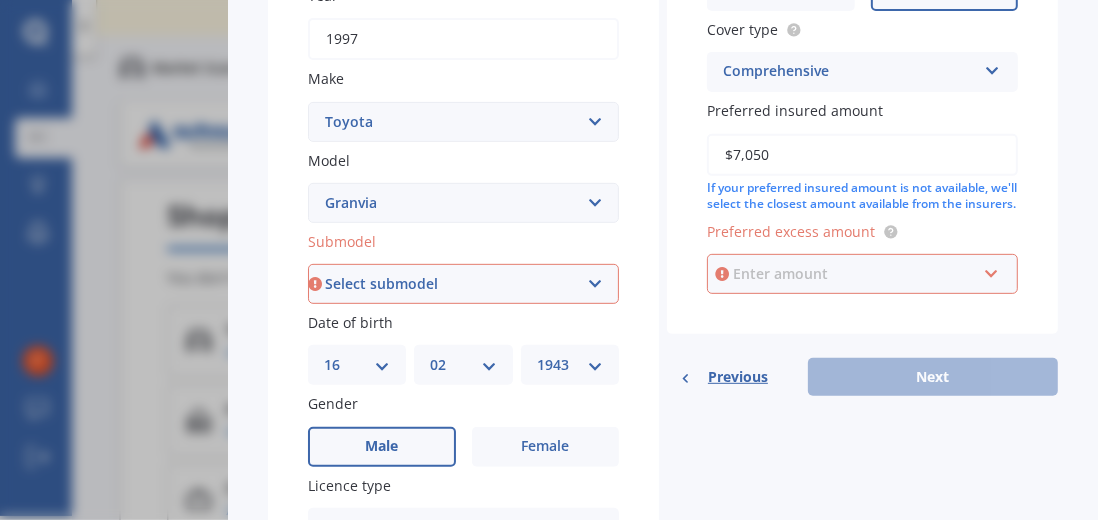 click at bounding box center [855, 274] 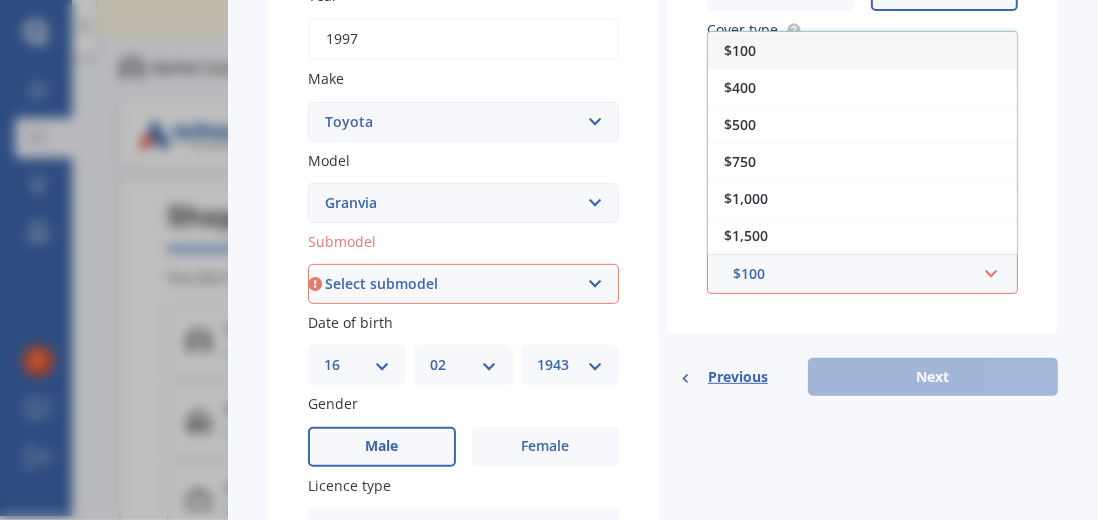 click on "$400" at bounding box center (862, 87) 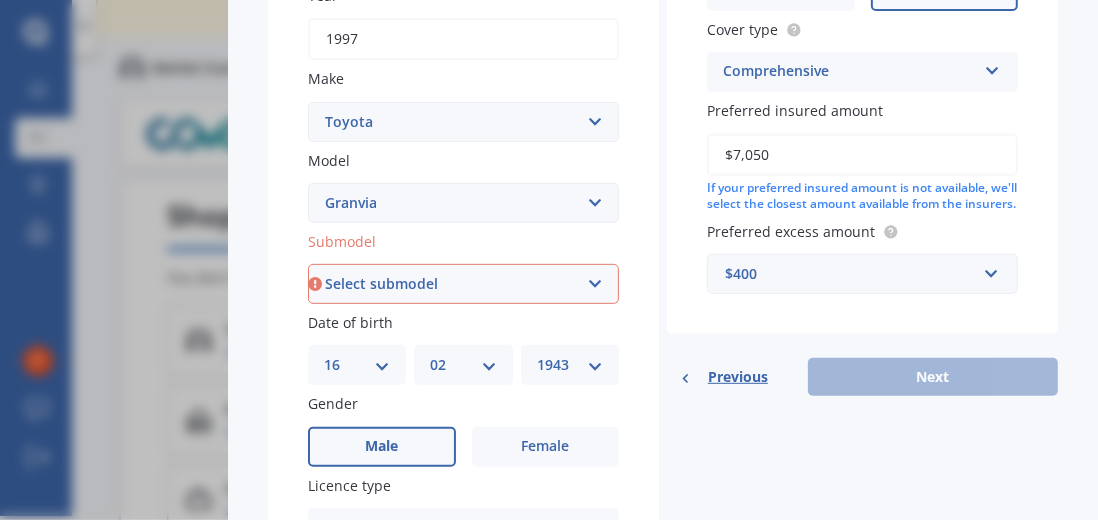 click on "Select submodel (All)" at bounding box center (463, 284) 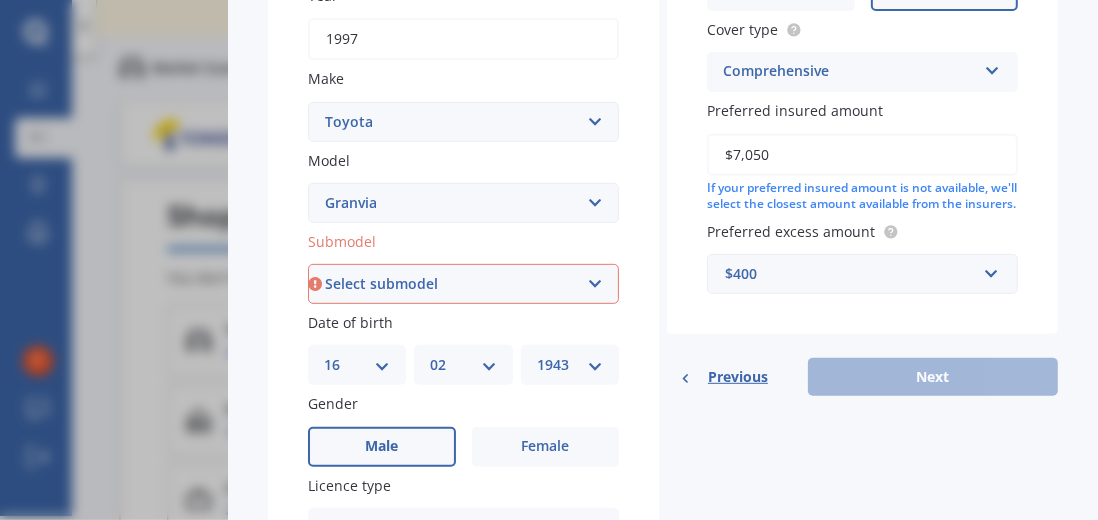 select on "(ALL)" 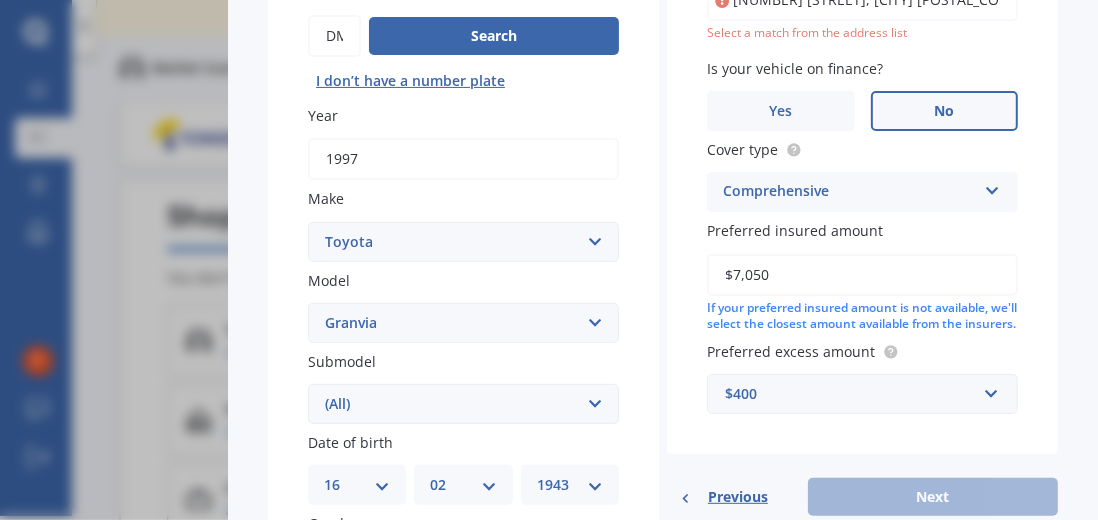 scroll, scrollTop: 188, scrollLeft: 0, axis: vertical 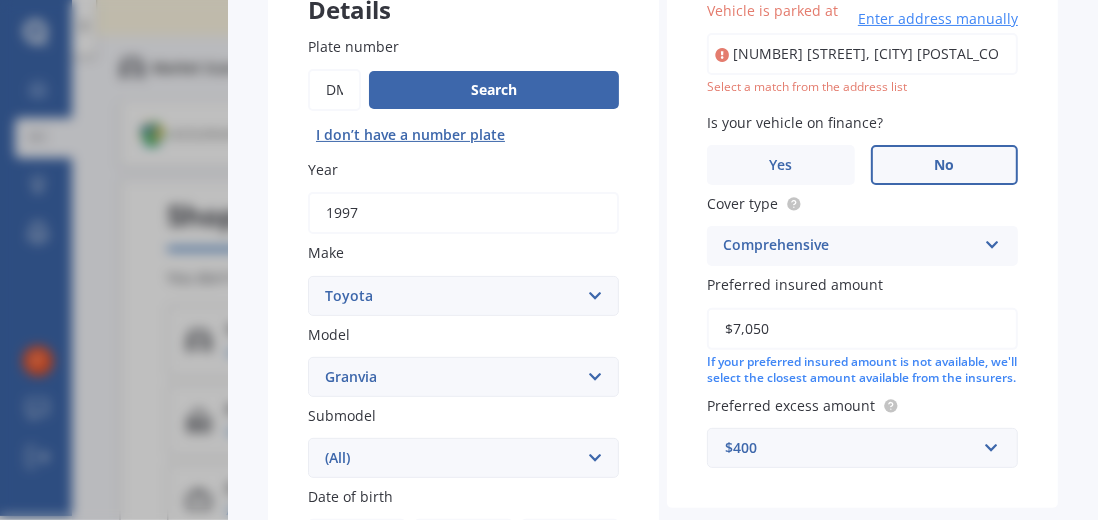type on "[NUMBER] [STREET], [CITY] [POSTAL_CODE]" 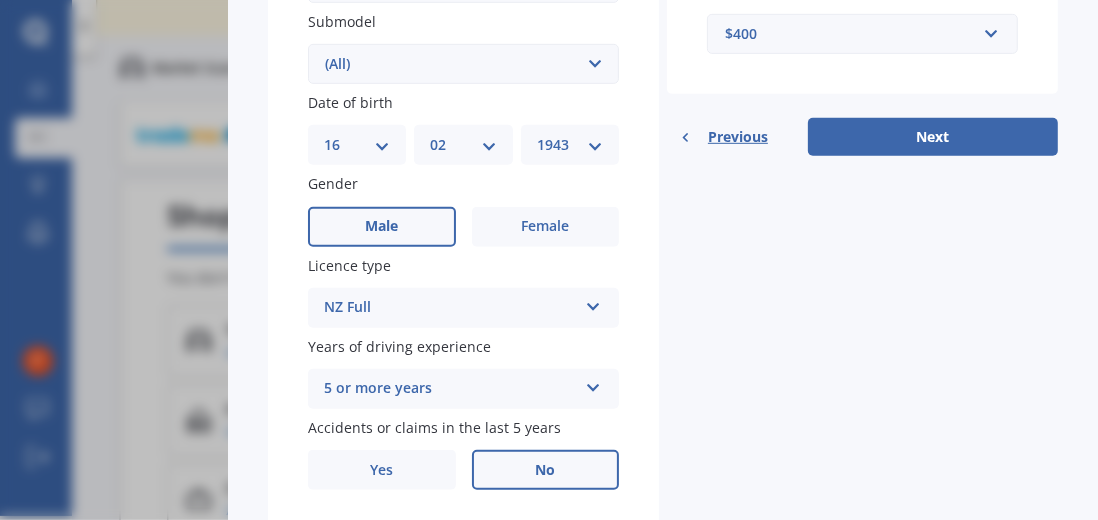 scroll, scrollTop: 645, scrollLeft: 0, axis: vertical 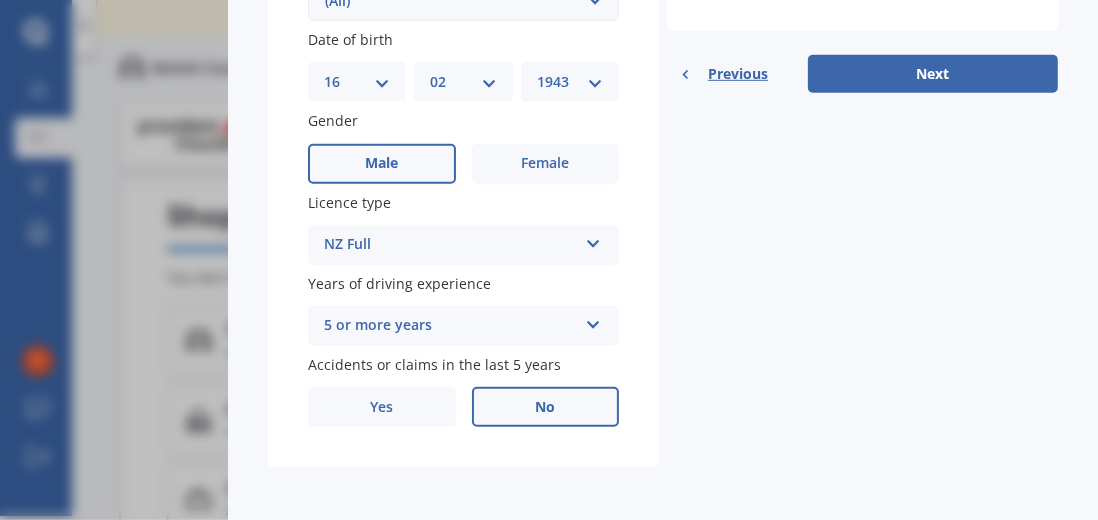 click on "Next" at bounding box center (933, 74) 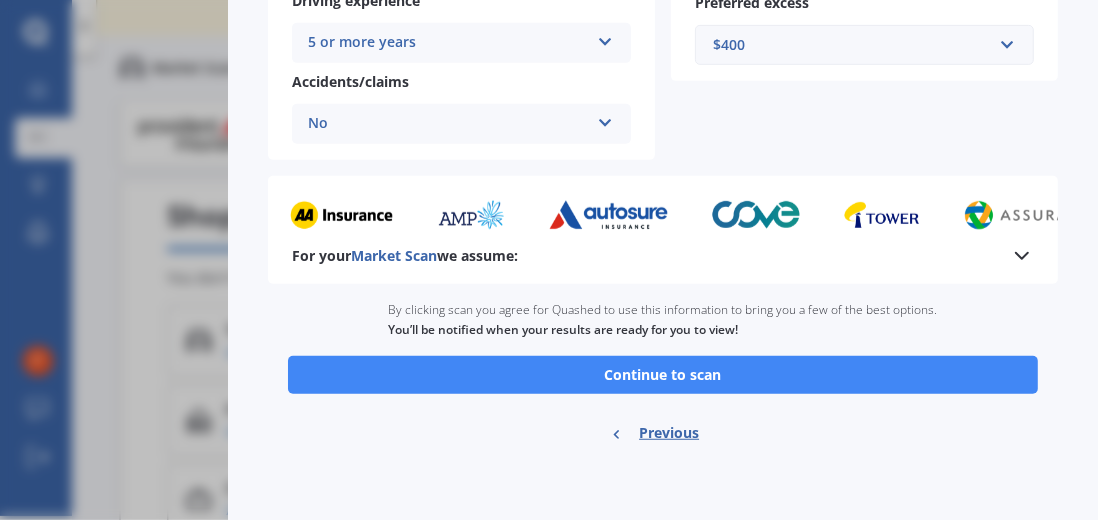 scroll, scrollTop: 500, scrollLeft: 0, axis: vertical 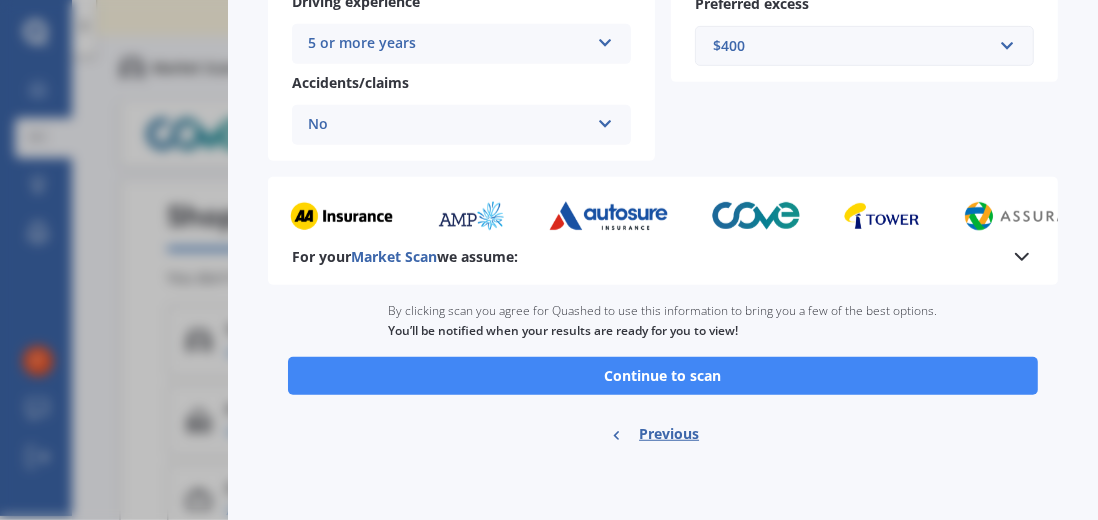 click on "Continue to scan" at bounding box center (663, 376) 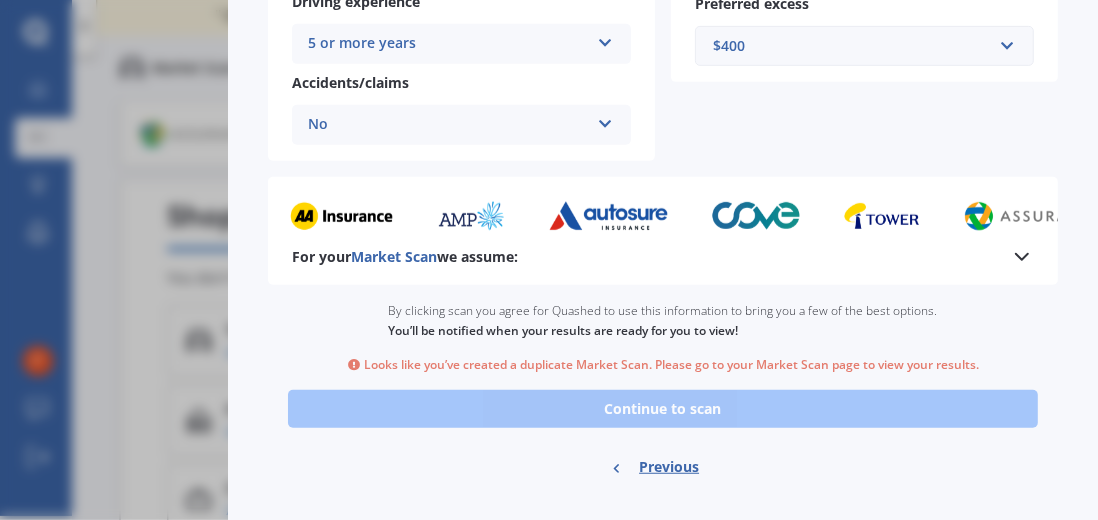 click on "Ready to go By clicking scan you agree for Quashed to use this information to bring you a few of the best options. You’ll be notified when your results are ready for you to view! Looks like you’ve created a duplicate Market Scan. Please go to your Market Scan page to view your results. Continue to scan Previous" at bounding box center [663, 391] 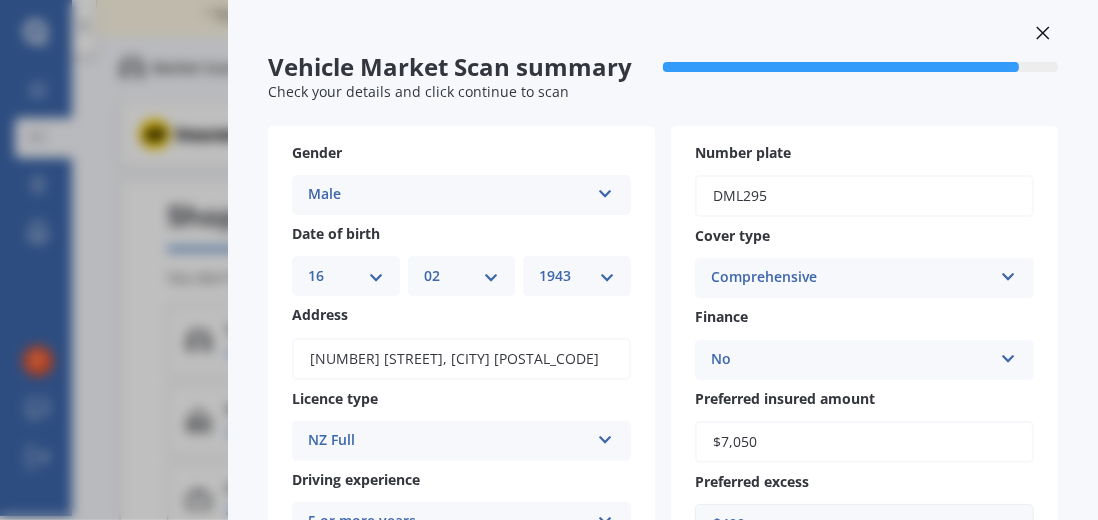 scroll, scrollTop: 20, scrollLeft: 0, axis: vertical 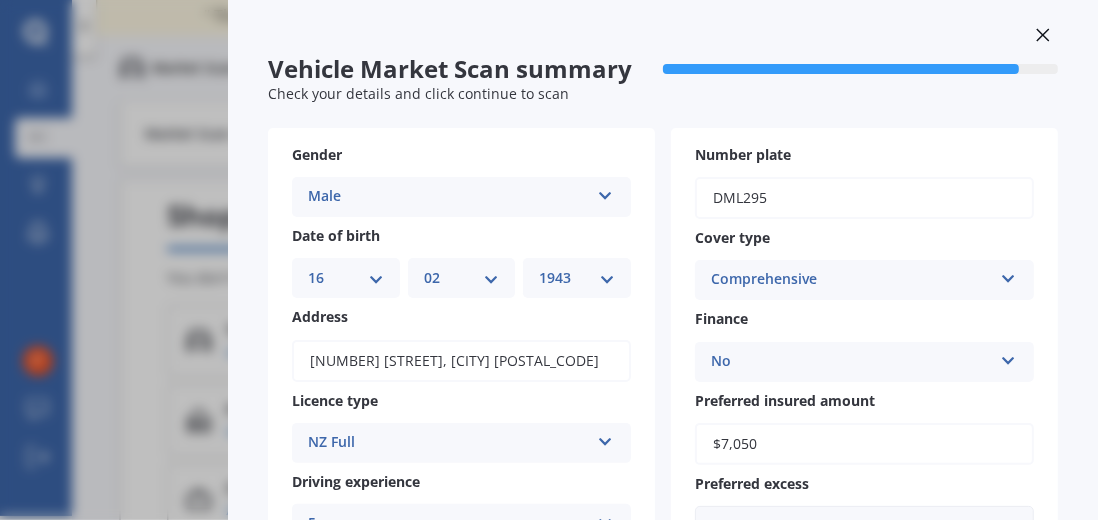 click on "View my quotes" at bounding box center (968, 587) 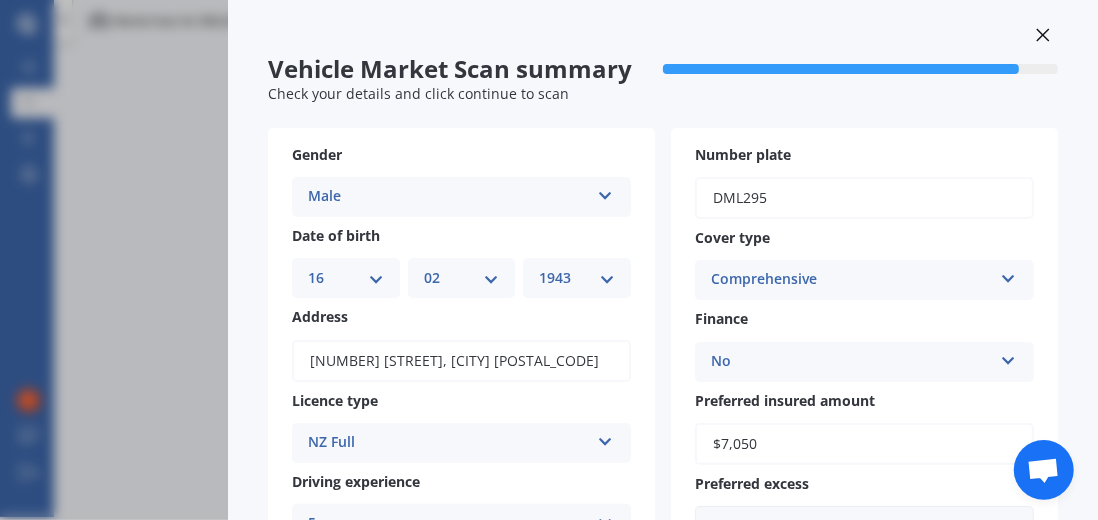 scroll, scrollTop: 3, scrollLeft: 0, axis: vertical 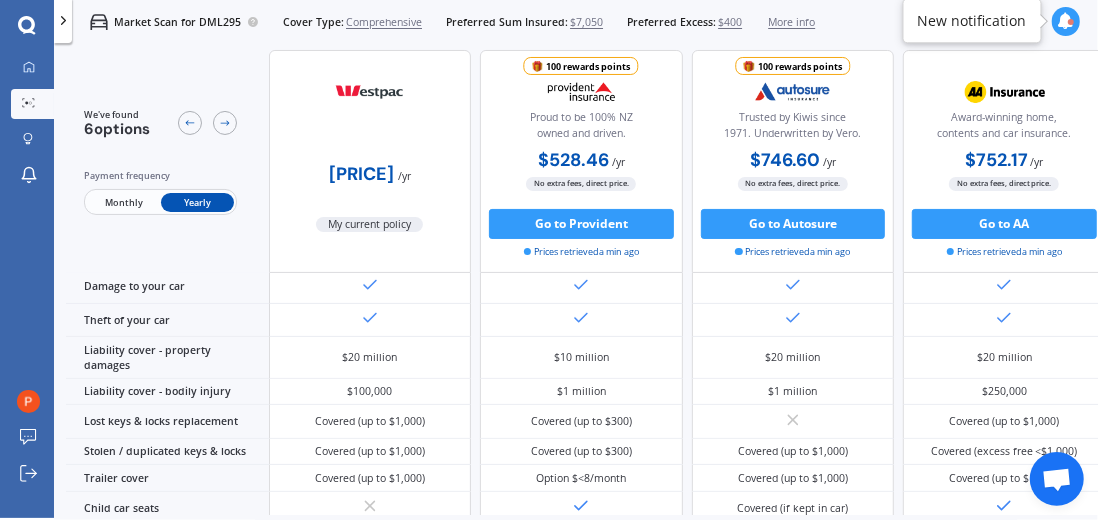 click at bounding box center (1004, 321) 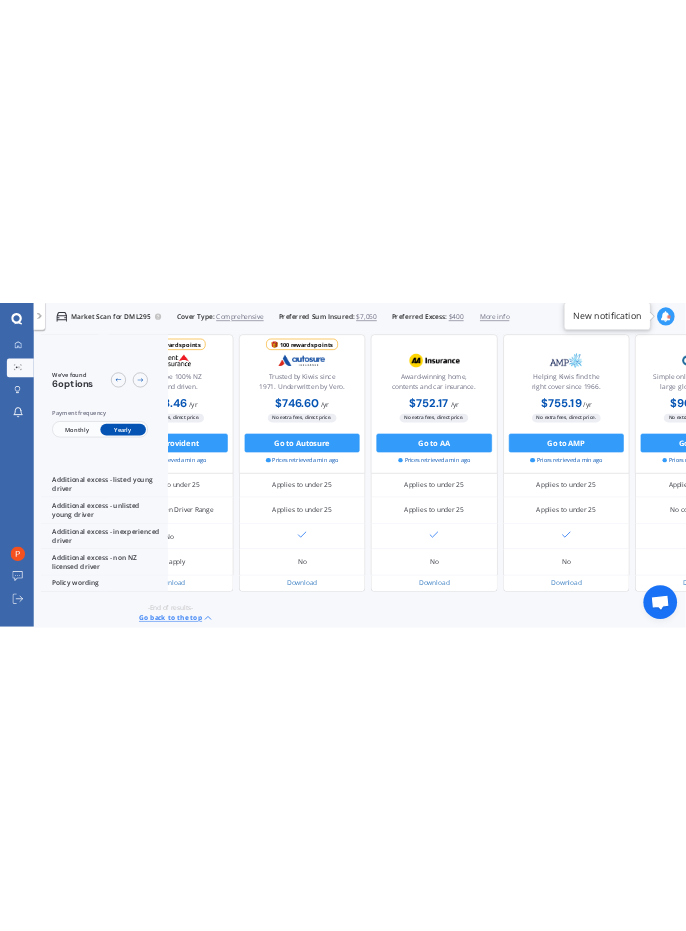 scroll, scrollTop: 1026, scrollLeft: 582, axis: both 